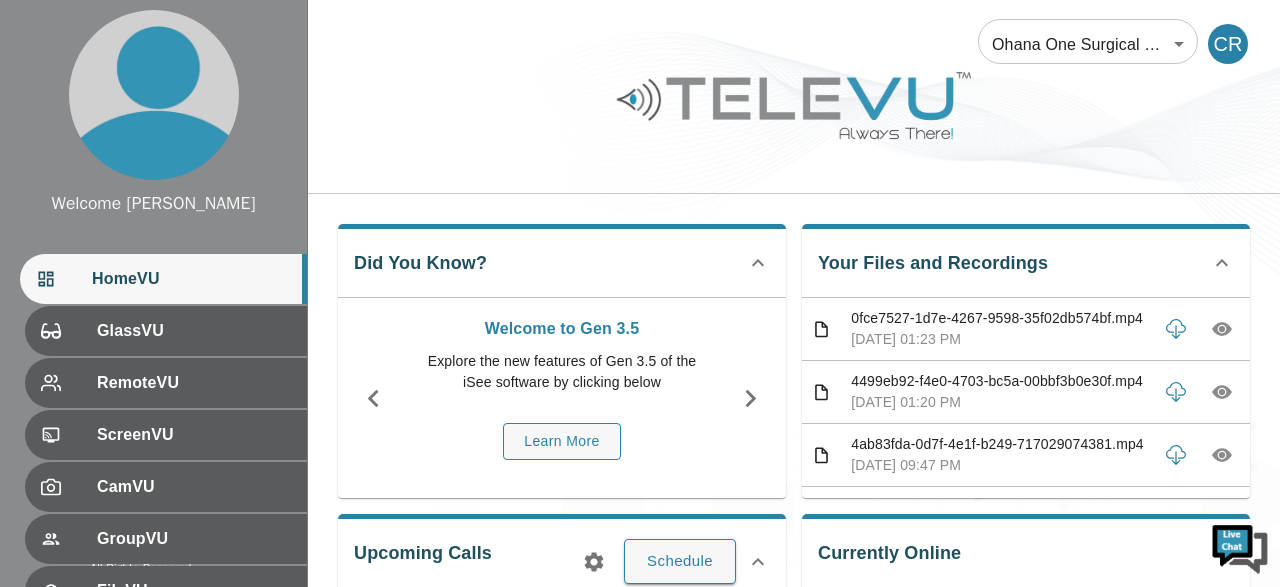 scroll, scrollTop: 0, scrollLeft: 0, axis: both 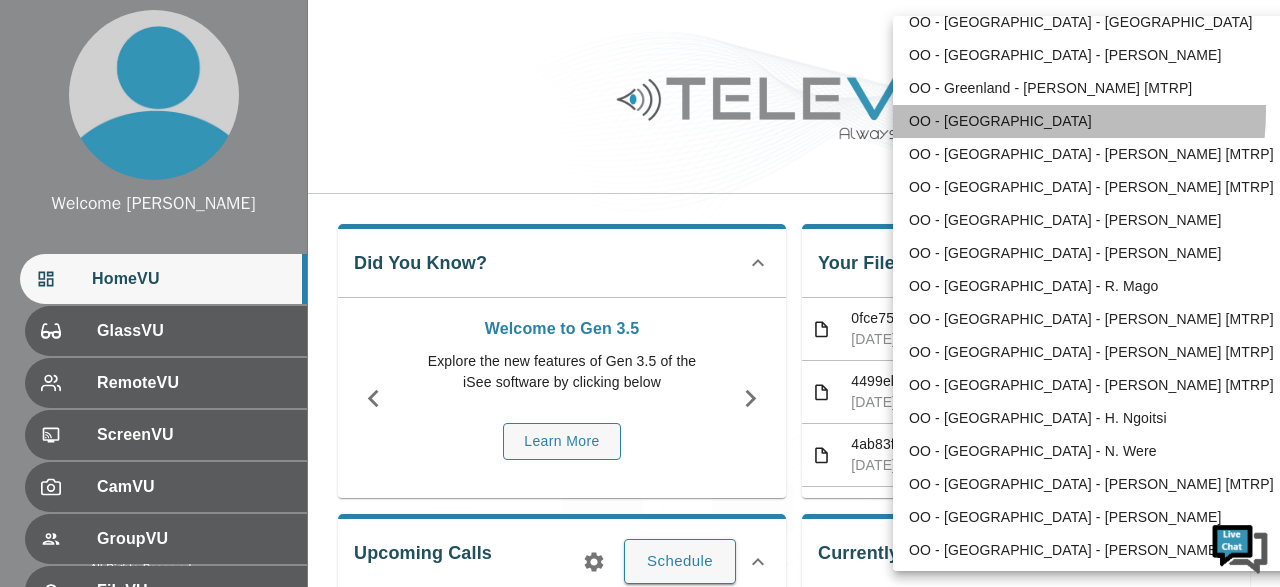 click on "OO - [GEOGRAPHIC_DATA]" at bounding box center (1100, 121) 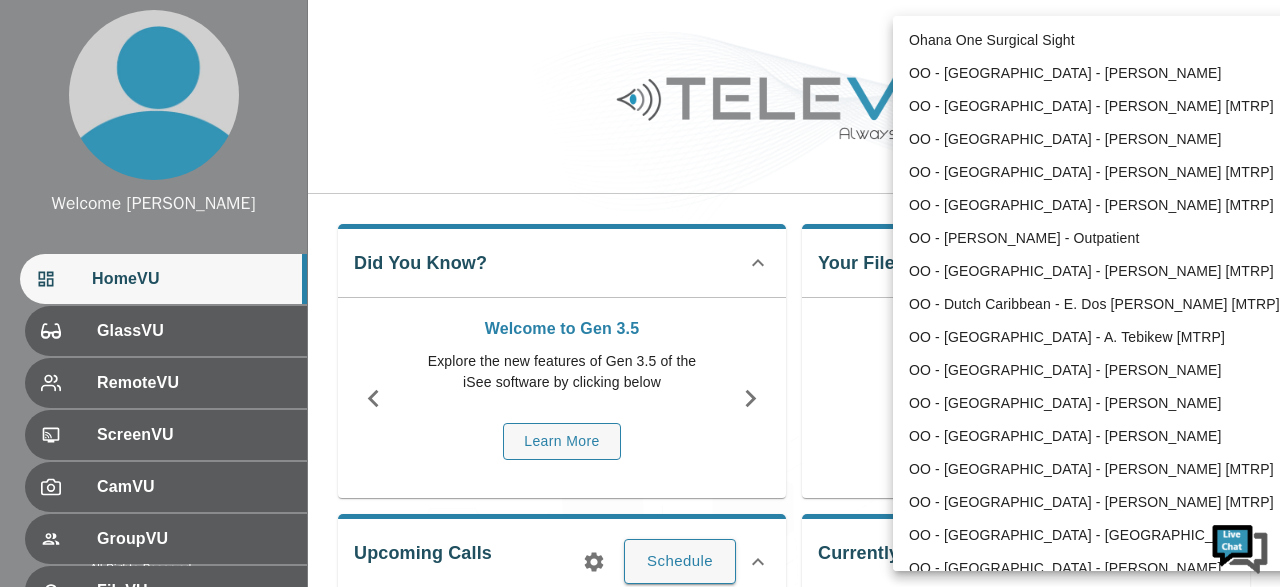 scroll, scrollTop: 341, scrollLeft: 0, axis: vertical 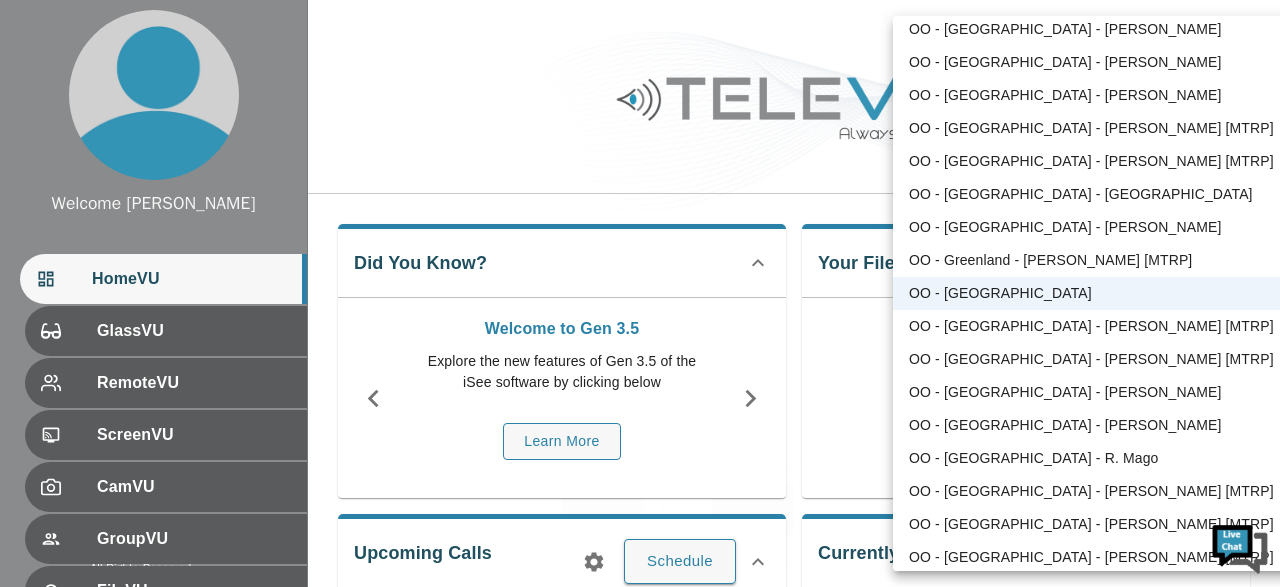 click on "Welcome   [PERSON_NAME] HomeVU GlassVU RemoteVU ScreenVU CamVU GroupVU FileVU ChatVU Settings Logout ©  2025   TeleVU Innovation Ltd. All Rights Reserved OO - [GEOGRAPHIC_DATA] 91 ​ CR Did You Know? Welcome to Gen 3.5 Explore the new features of Gen 3.5 of the iSee software by clicking below Learn More   Your Files and Recordings No files or recordings Upcoming Calls Schedule Currently Online No one is currently online! Past Calls Calls this month :  Not Available You have not been in any calls this month! Ohana One Surgical Sight OO - [GEOGRAPHIC_DATA] - [PERSON_NAME] OO - [GEOGRAPHIC_DATA] - [PERSON_NAME] [MTRP] OO - [GEOGRAPHIC_DATA] - [PERSON_NAME] OO - [GEOGRAPHIC_DATA] - [PERSON_NAME] [MTRP] OO - [GEOGRAPHIC_DATA] - [PERSON_NAME] [MTRP] OO - [PERSON_NAME] - Outpatient OO - [GEOGRAPHIC_DATA] - [PERSON_NAME] [MTRP] OO - Dutch Caribbean - E. [PERSON_NAME] [MTRP] OO - [GEOGRAPHIC_DATA] - A. Tebikew [MTRP] OO - [GEOGRAPHIC_DATA] - [PERSON_NAME] OO - [GEOGRAPHIC_DATA] - [PERSON_NAME] OO - [GEOGRAPHIC_DATA] - [PERSON_NAME] OO - [GEOGRAPHIC_DATA] - [PERSON_NAME] [MTRP] OO - [GEOGRAPHIC_DATA] - Wiedermann [MTRP] OO - [GEOGRAPHIC_DATA] - [GEOGRAPHIC_DATA] OO - [GEOGRAPHIC_DATA]" at bounding box center [640, 534] 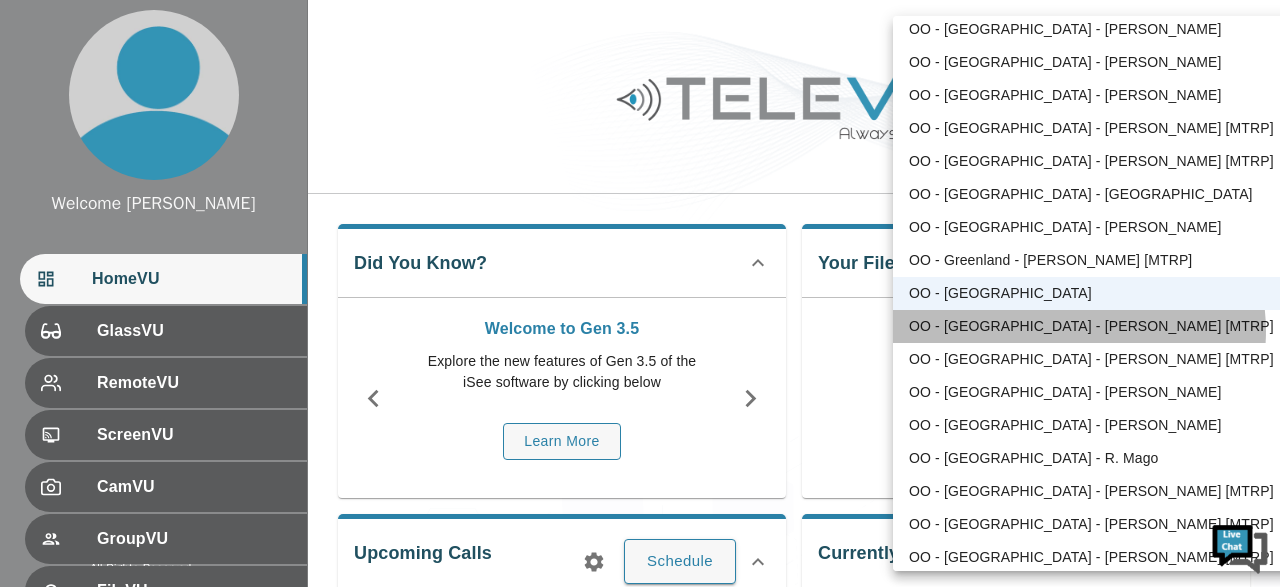 click on "OO - [GEOGRAPHIC_DATA] - [PERSON_NAME] [MTRP]" at bounding box center (1100, 326) 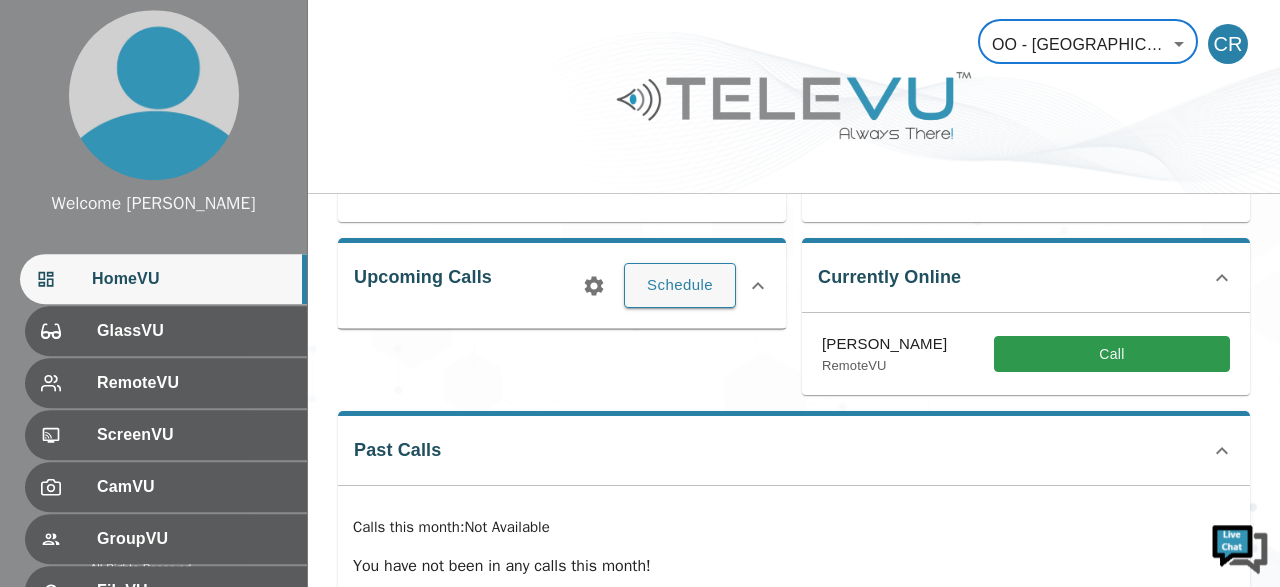 scroll, scrollTop: 360, scrollLeft: 0, axis: vertical 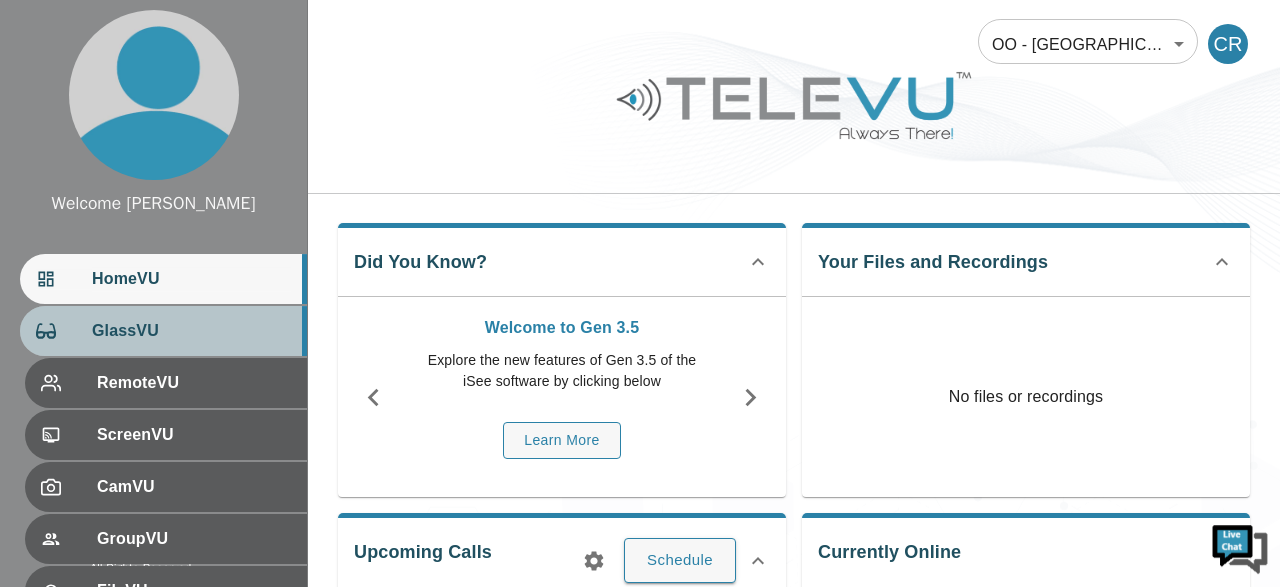 click on "GlassVU" at bounding box center (191, 331) 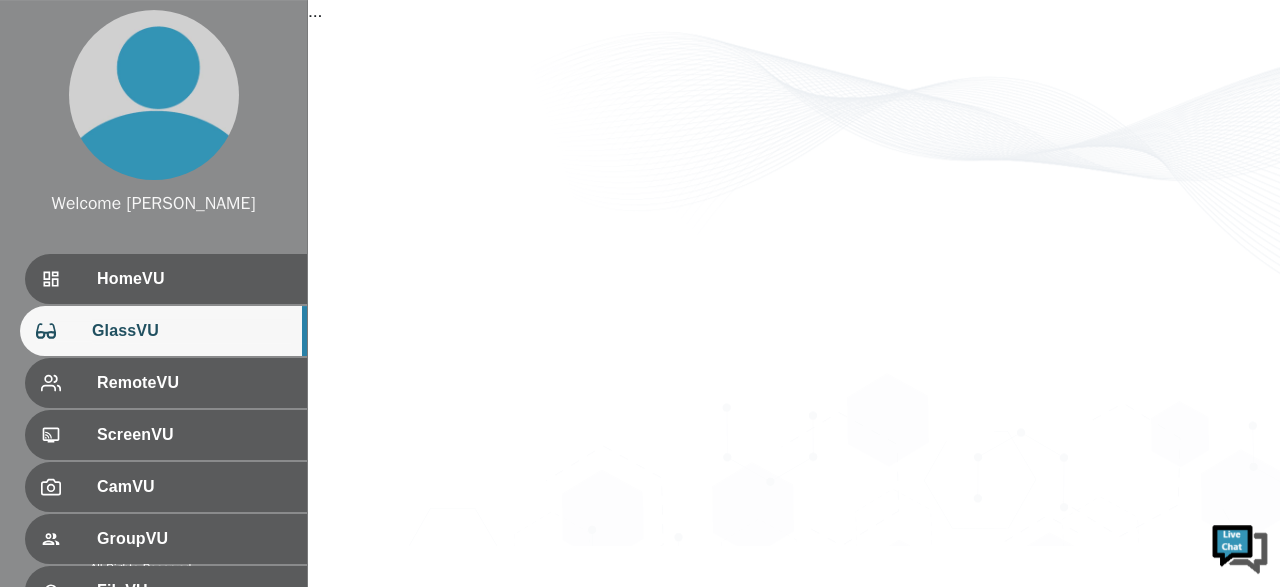 scroll, scrollTop: 0, scrollLeft: 0, axis: both 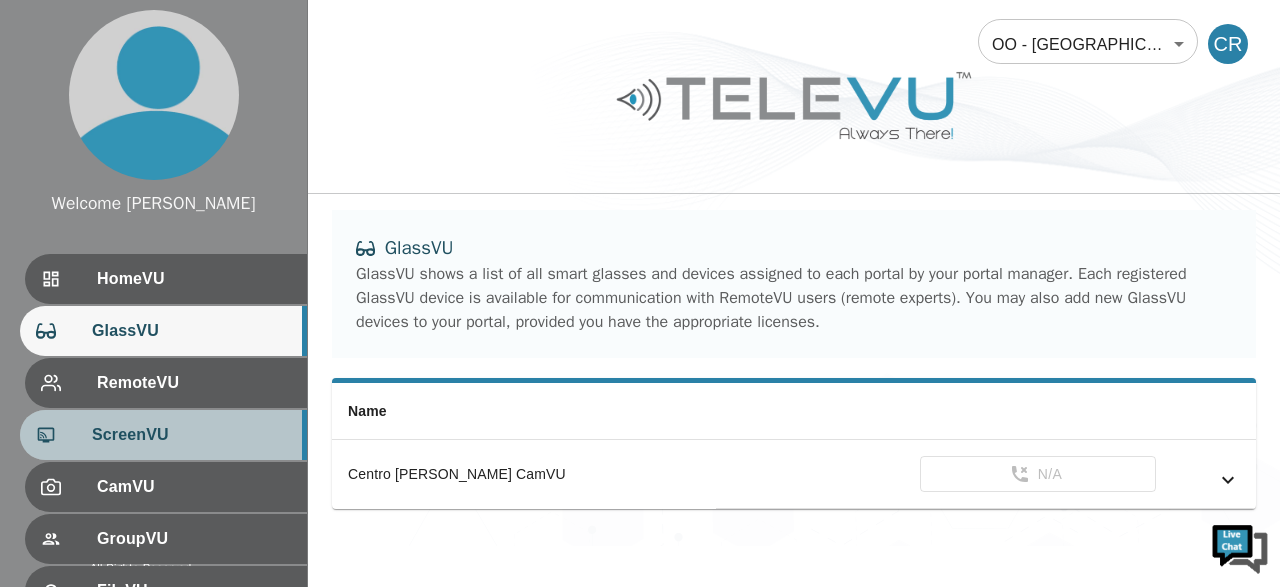 click on "ScreenVU" at bounding box center (191, 435) 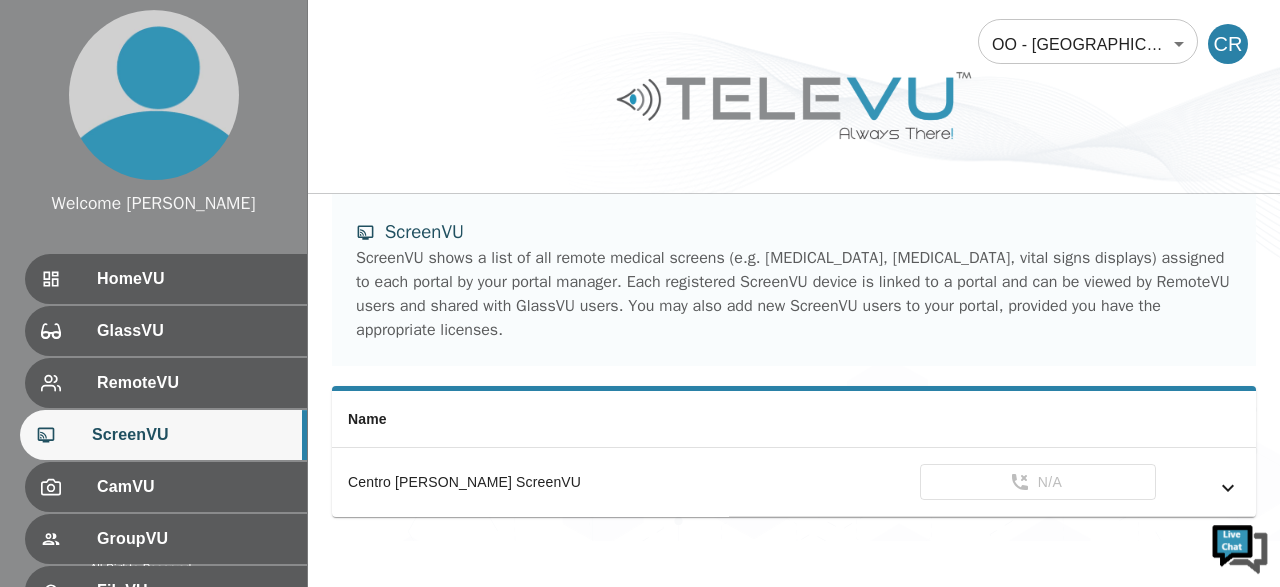 scroll, scrollTop: 18, scrollLeft: 0, axis: vertical 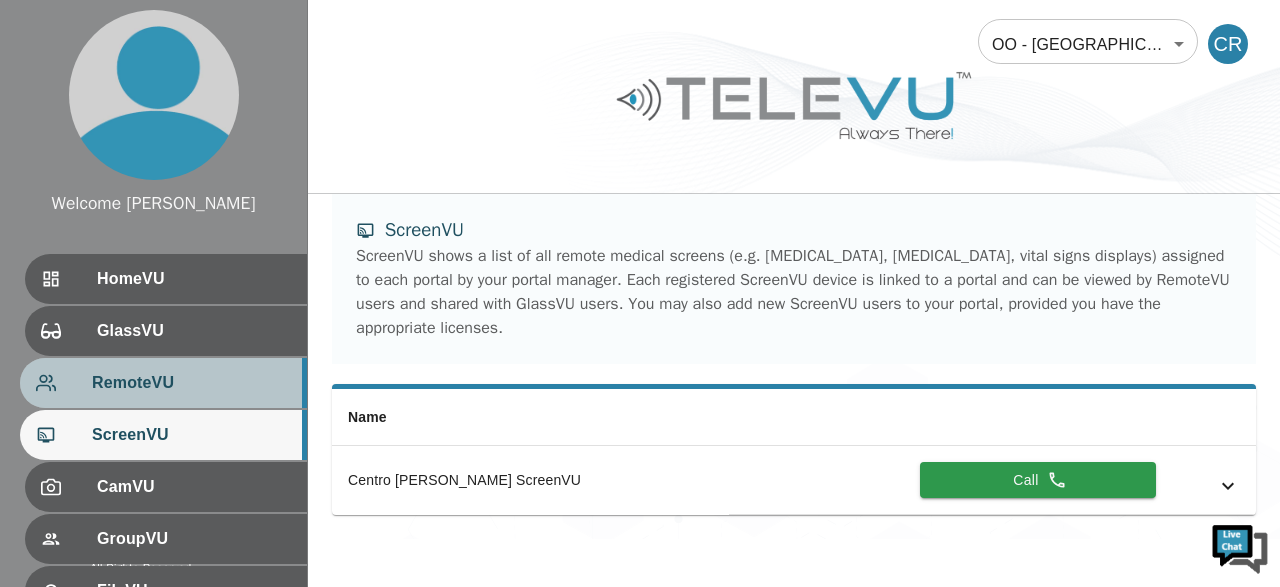 click on "RemoteVU" at bounding box center [191, 383] 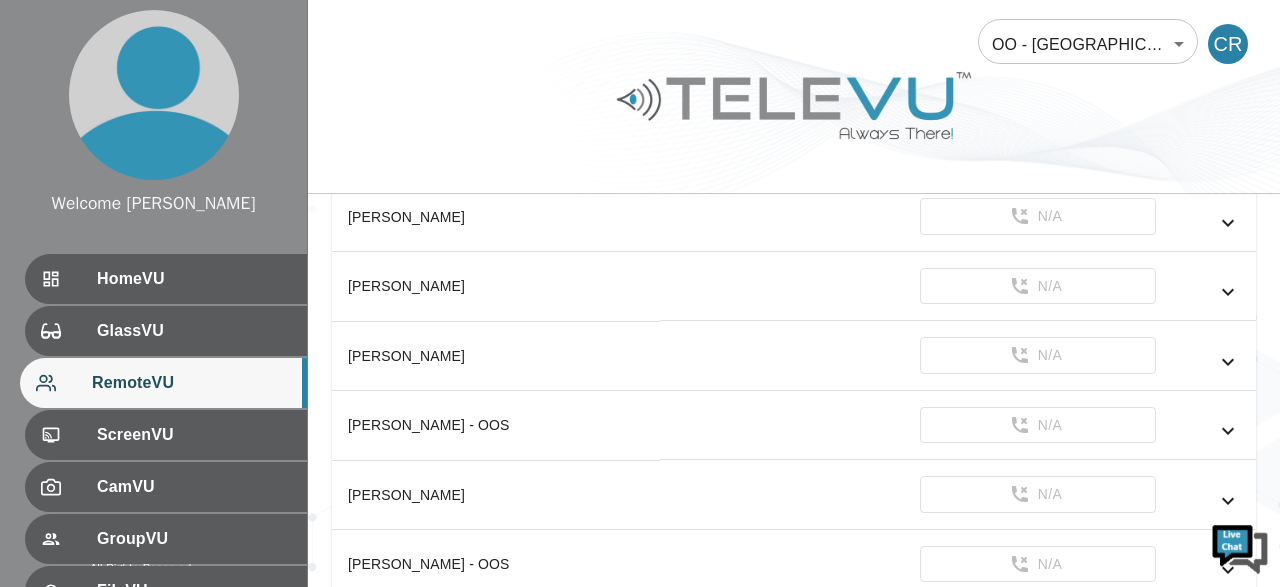 scroll, scrollTop: 468, scrollLeft: 0, axis: vertical 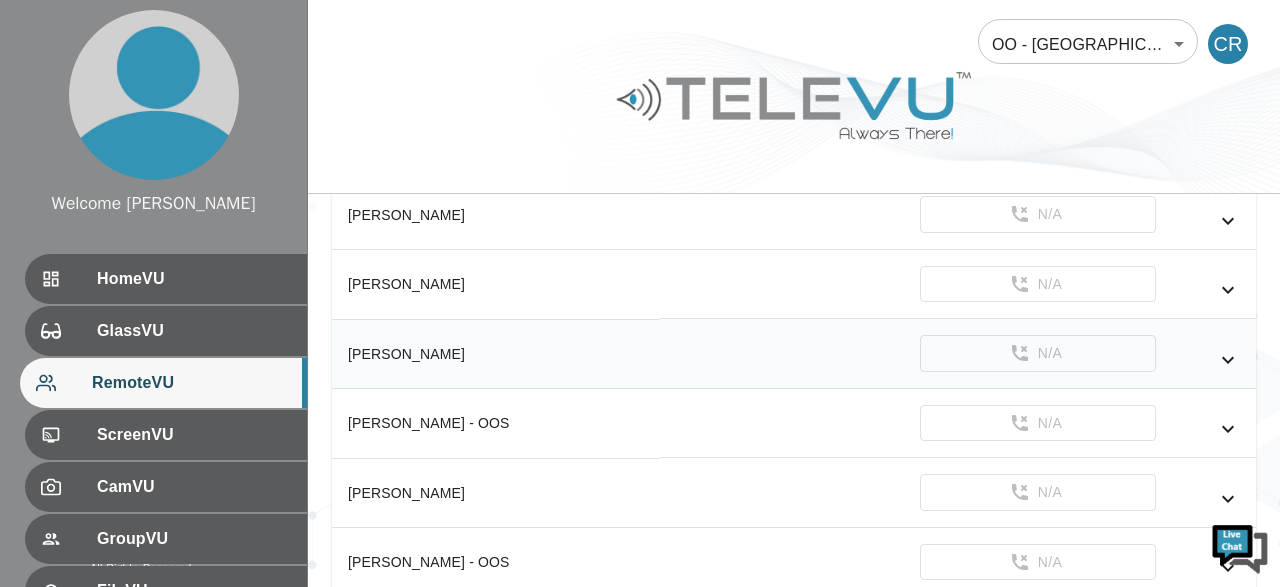click 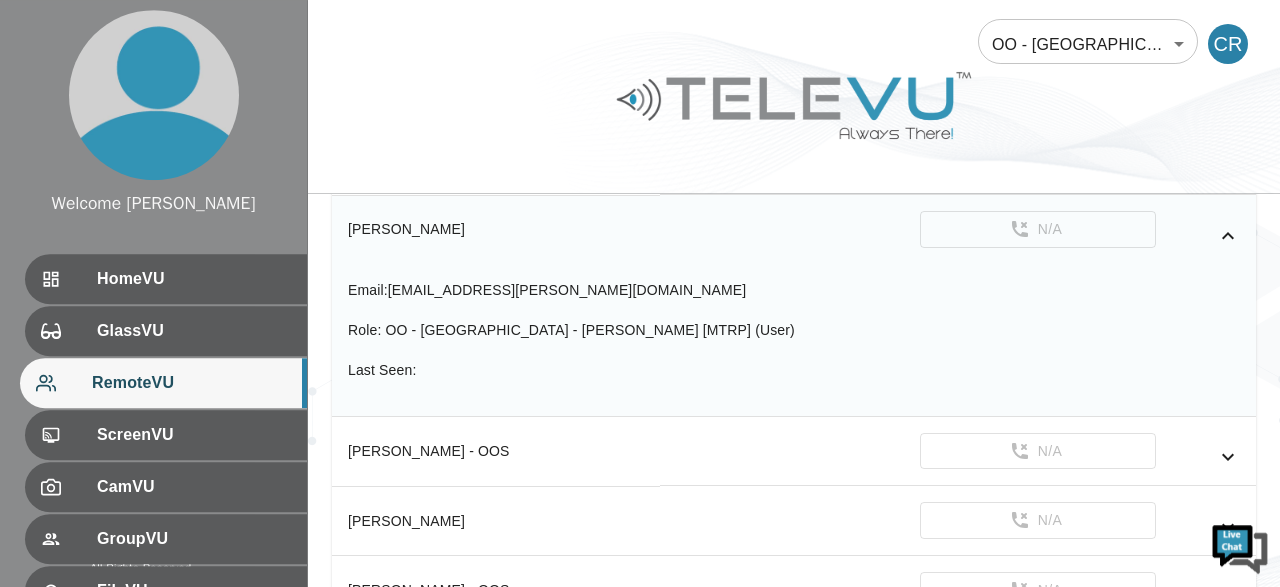 scroll, scrollTop: 233, scrollLeft: 0, axis: vertical 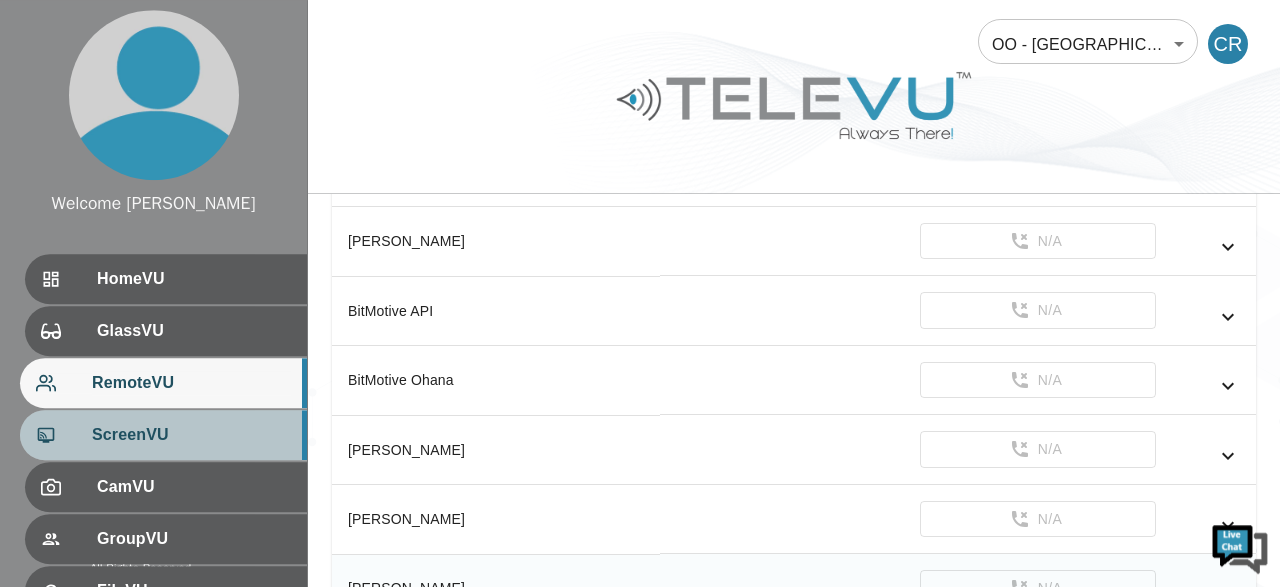 click on "ScreenVU" at bounding box center [191, 435] 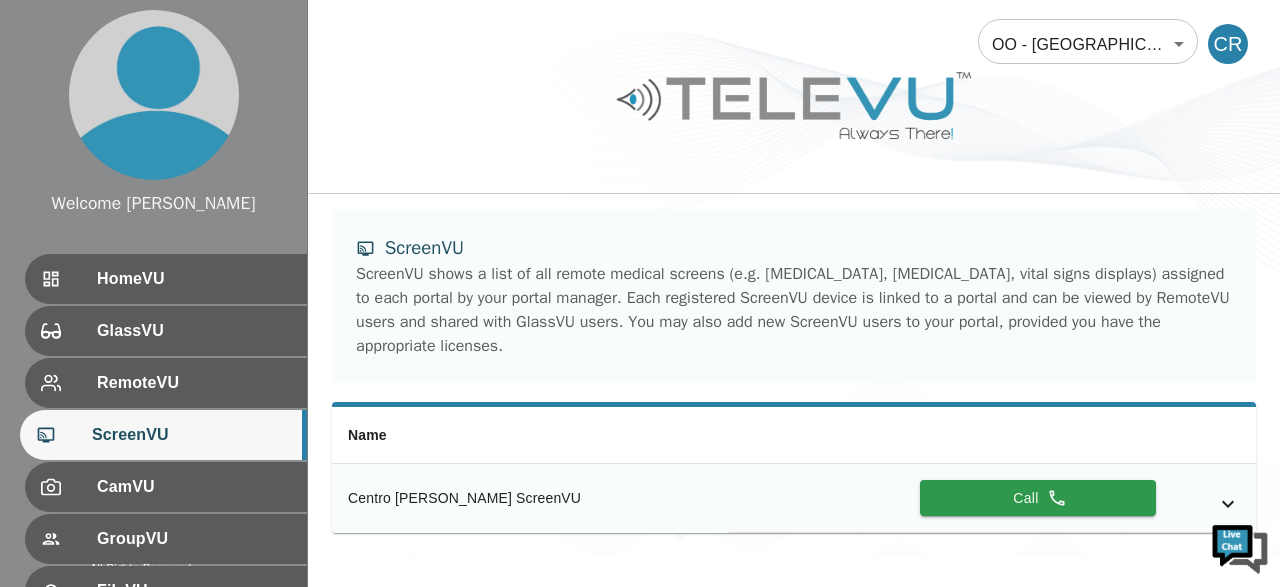 click 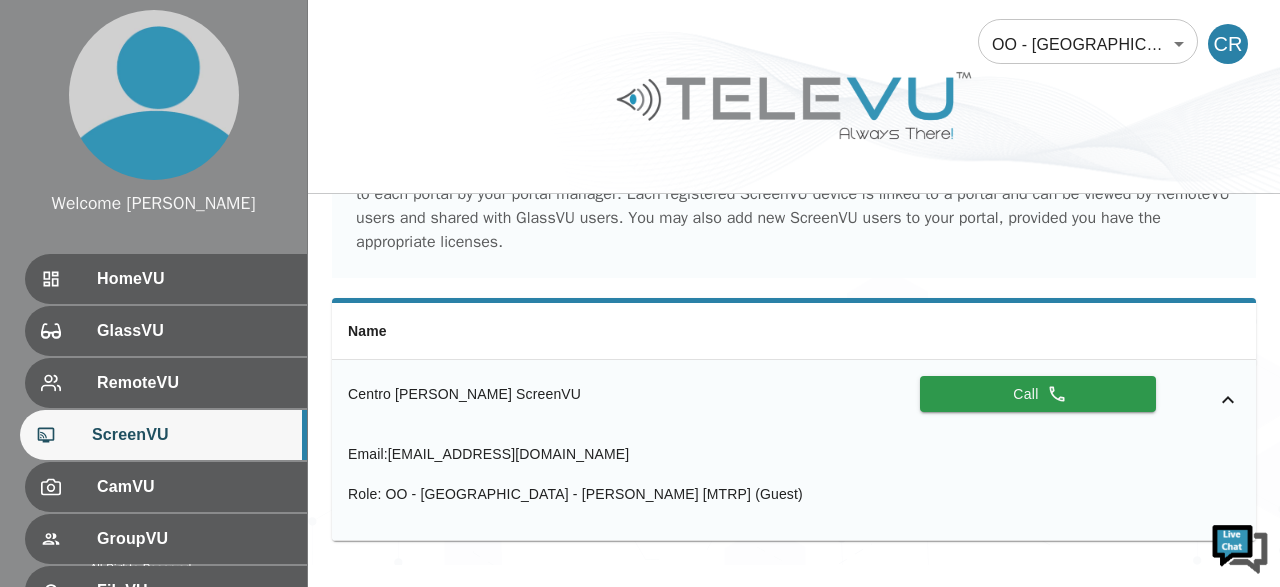 scroll, scrollTop: 130, scrollLeft: 0, axis: vertical 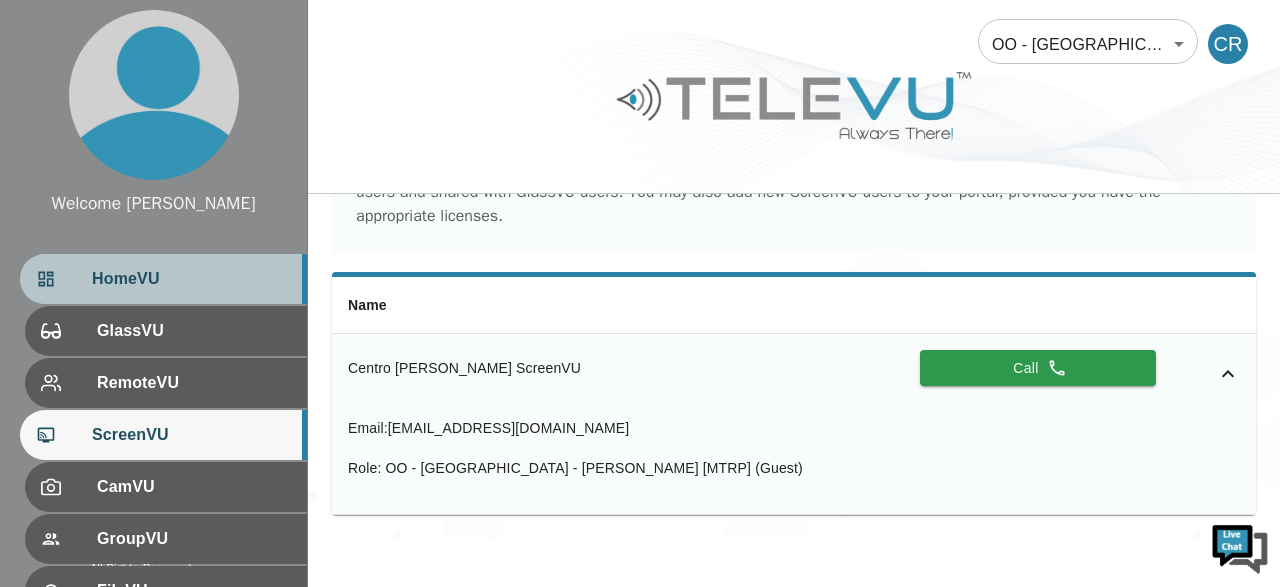 click on "HomeVU" at bounding box center [191, 279] 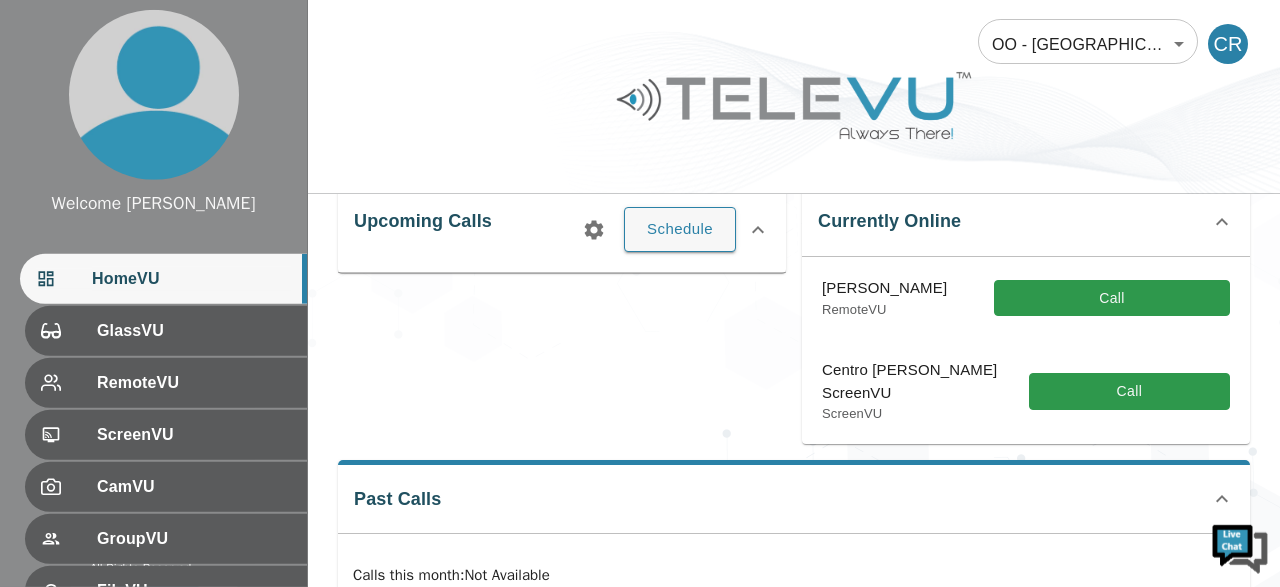 scroll, scrollTop: 338, scrollLeft: 0, axis: vertical 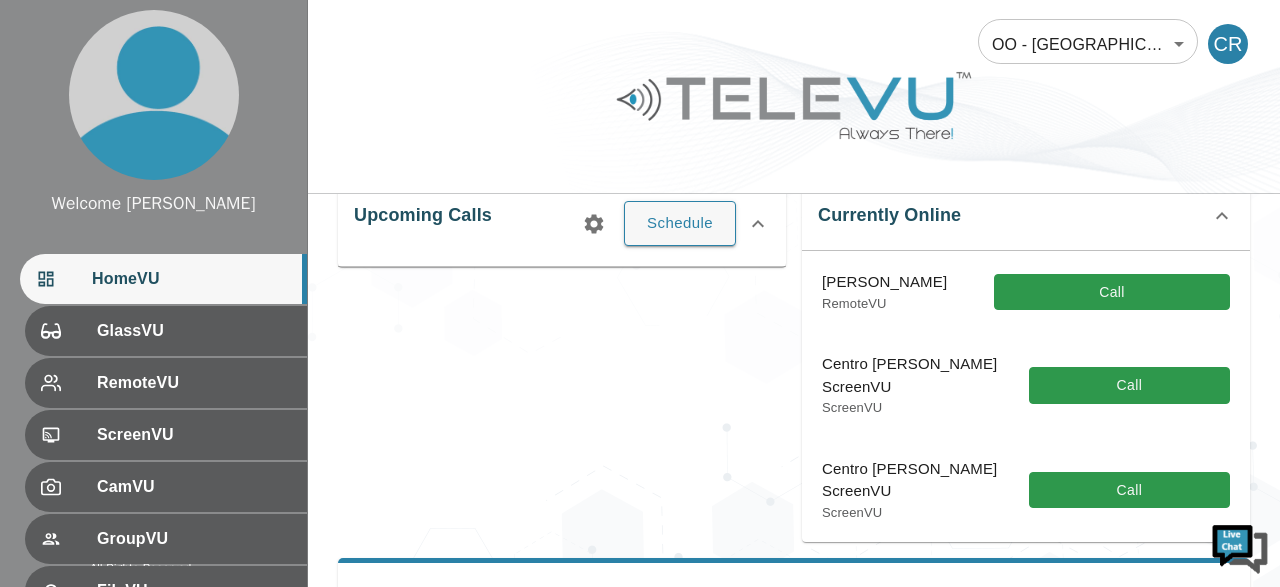 click on "Centro [PERSON_NAME] ScreenVU ScreenVU Call" at bounding box center [1026, 490] 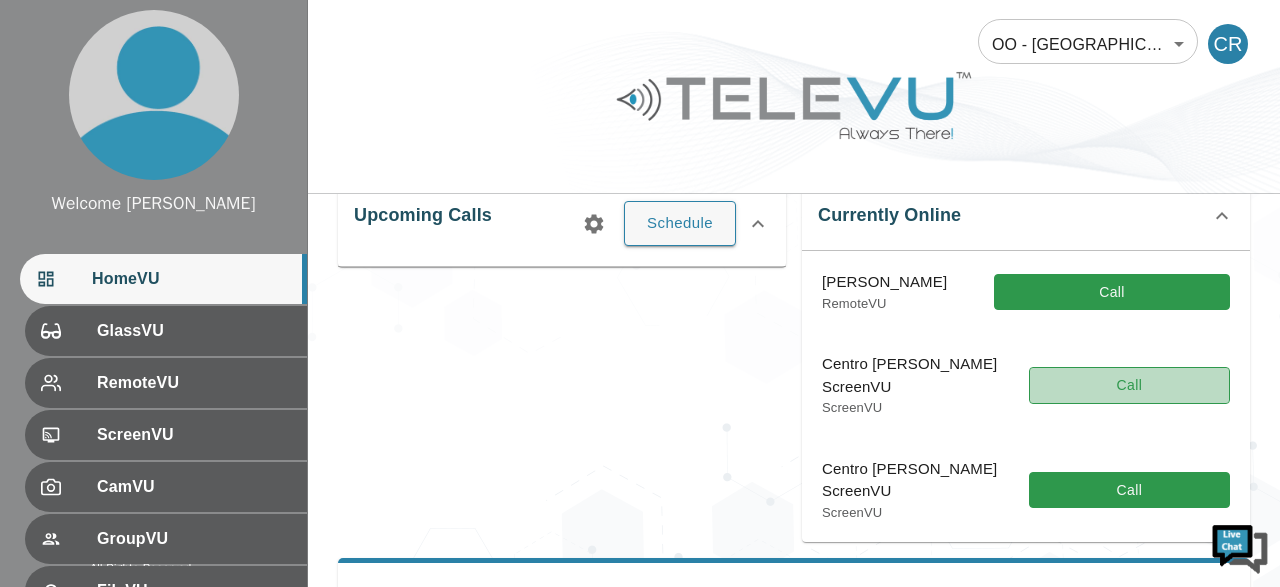 click on "Call" at bounding box center (1129, 385) 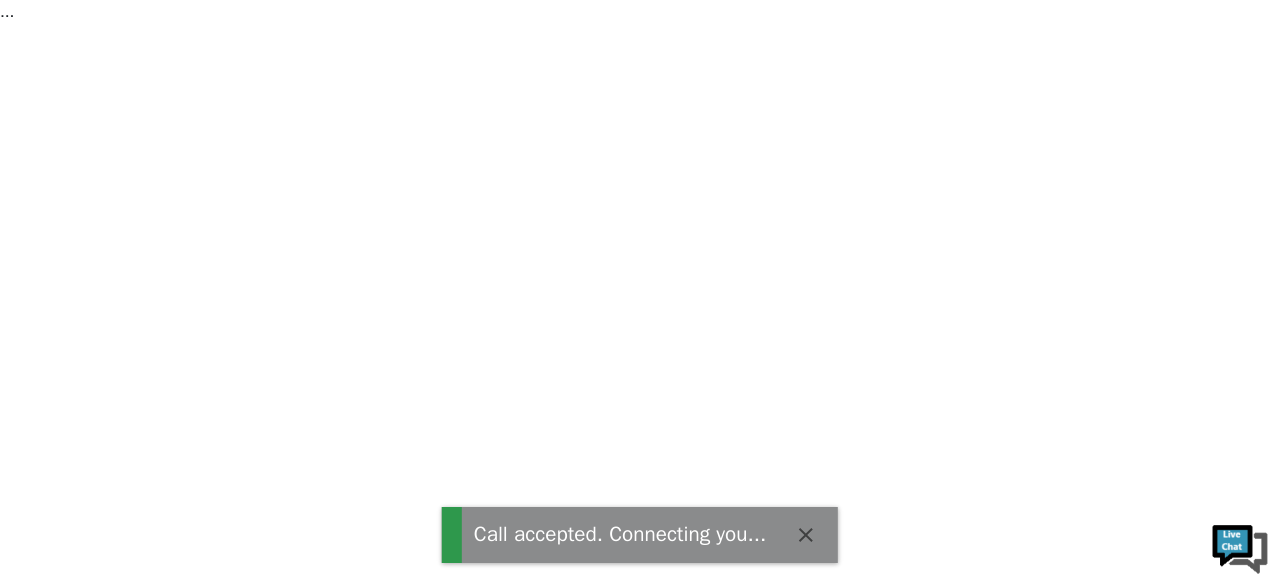 scroll, scrollTop: 0, scrollLeft: 0, axis: both 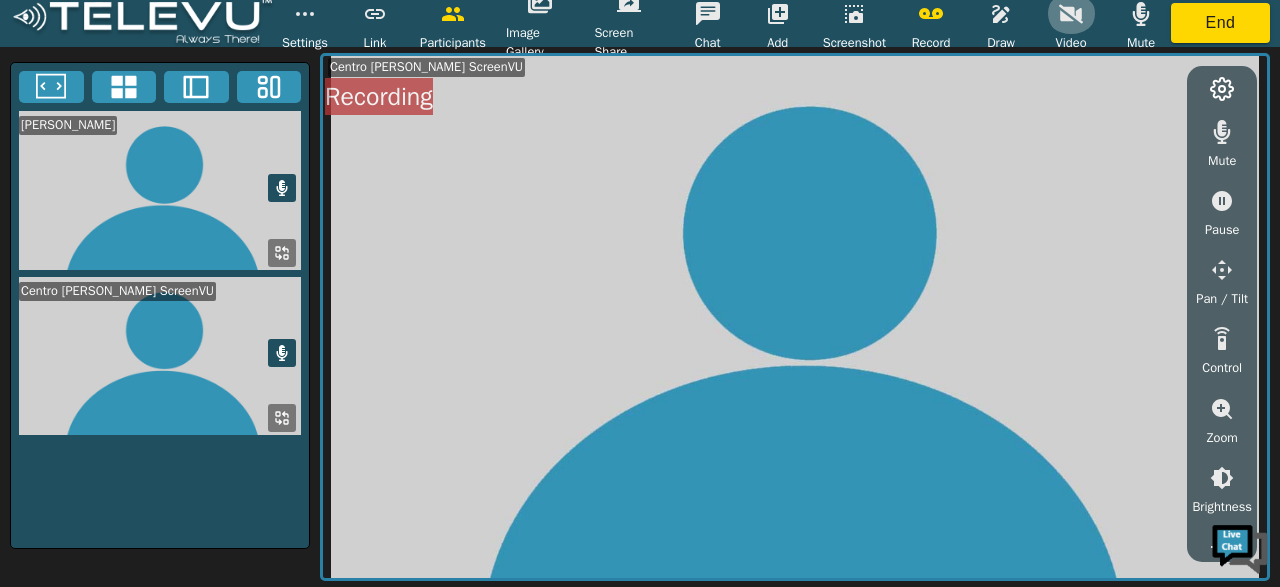 click 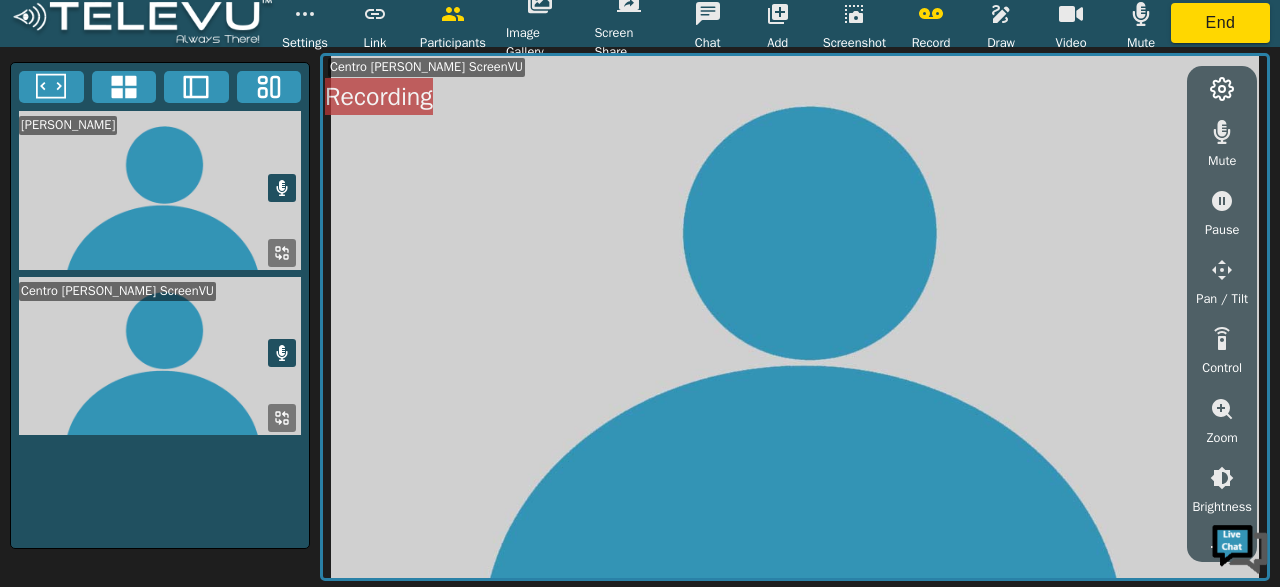 click at bounding box center [795, 317] 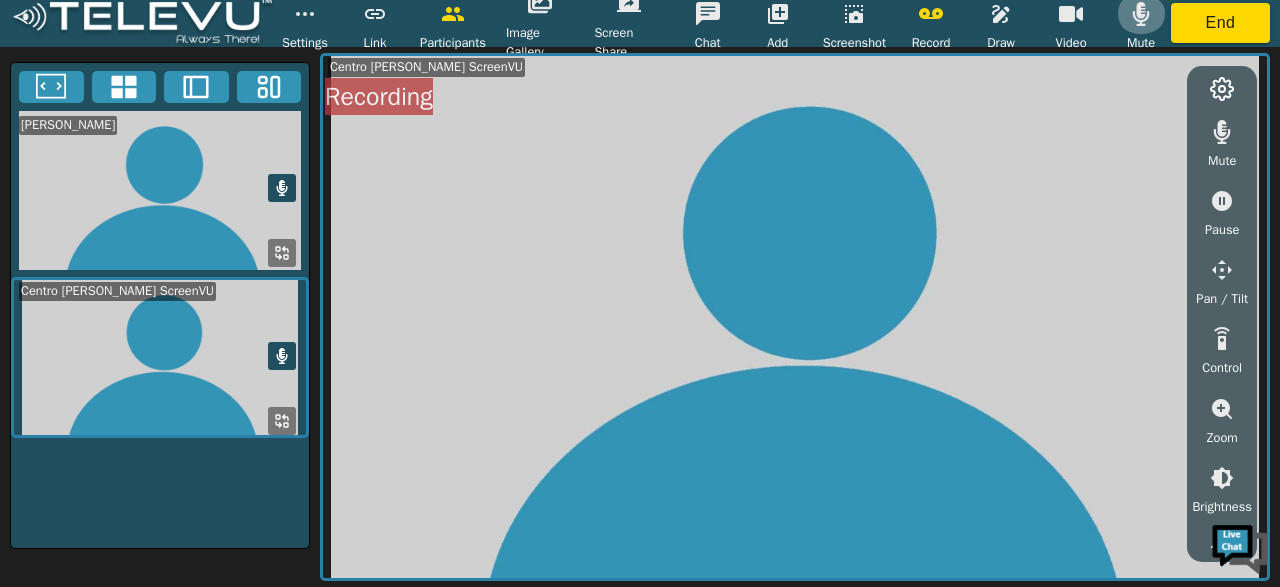 click 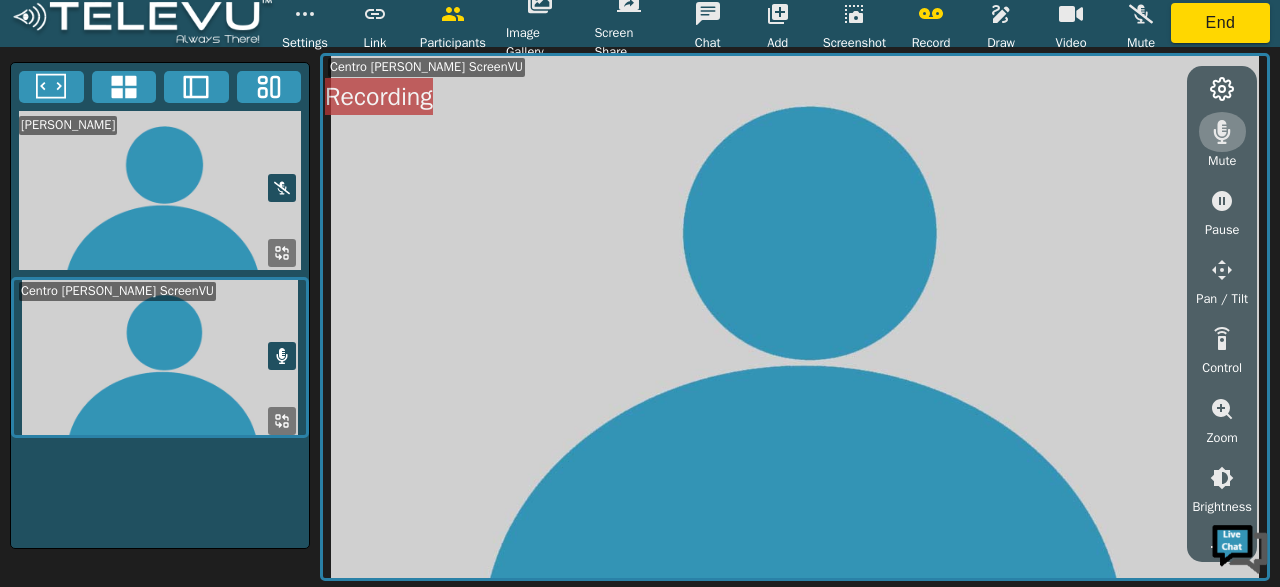 click 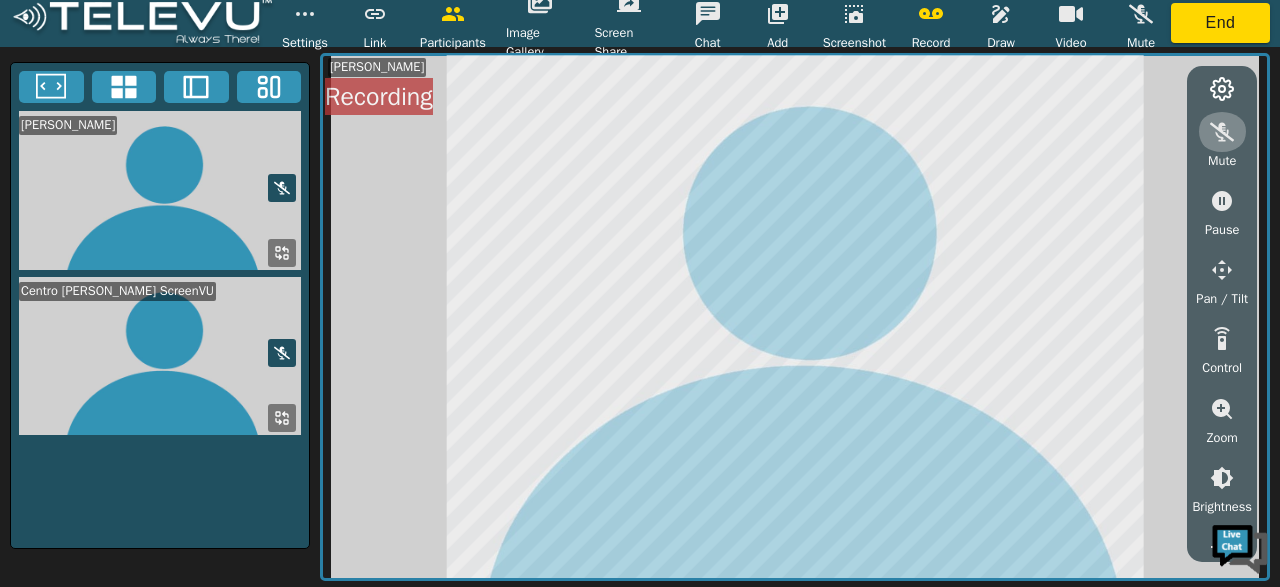 click 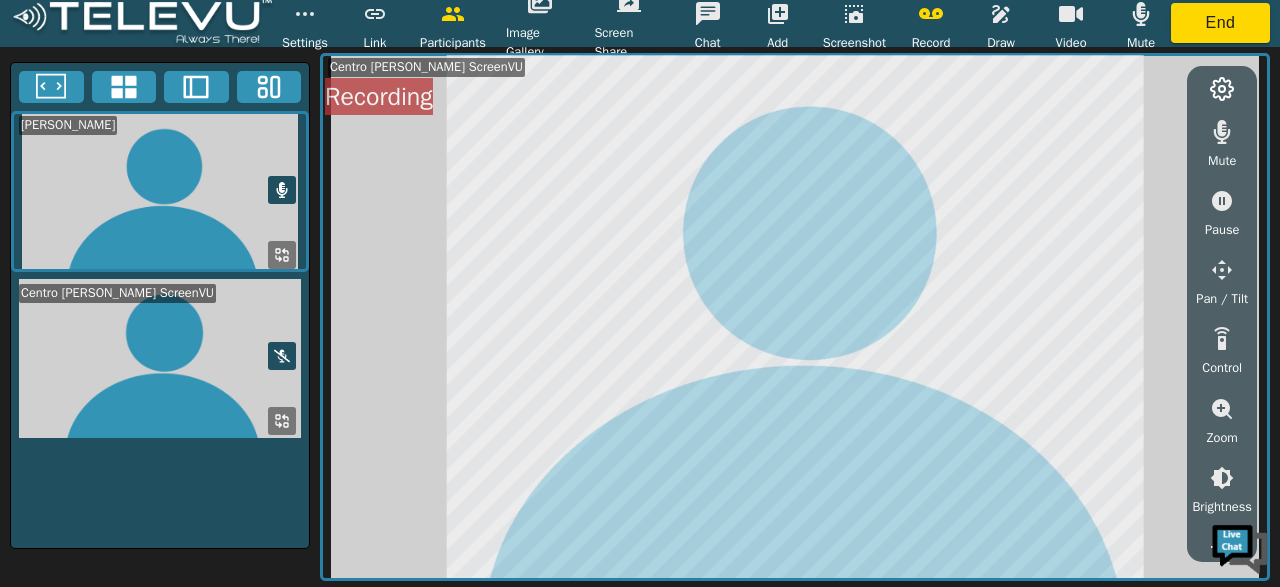 click 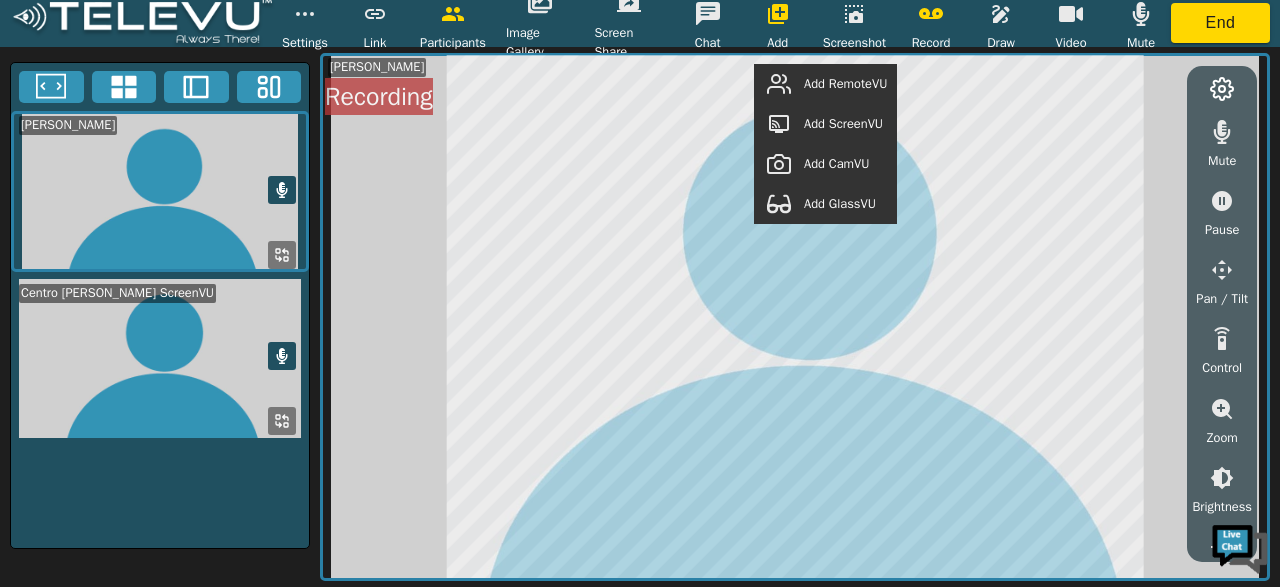 click on "Add RemoteVU" at bounding box center [845, 84] 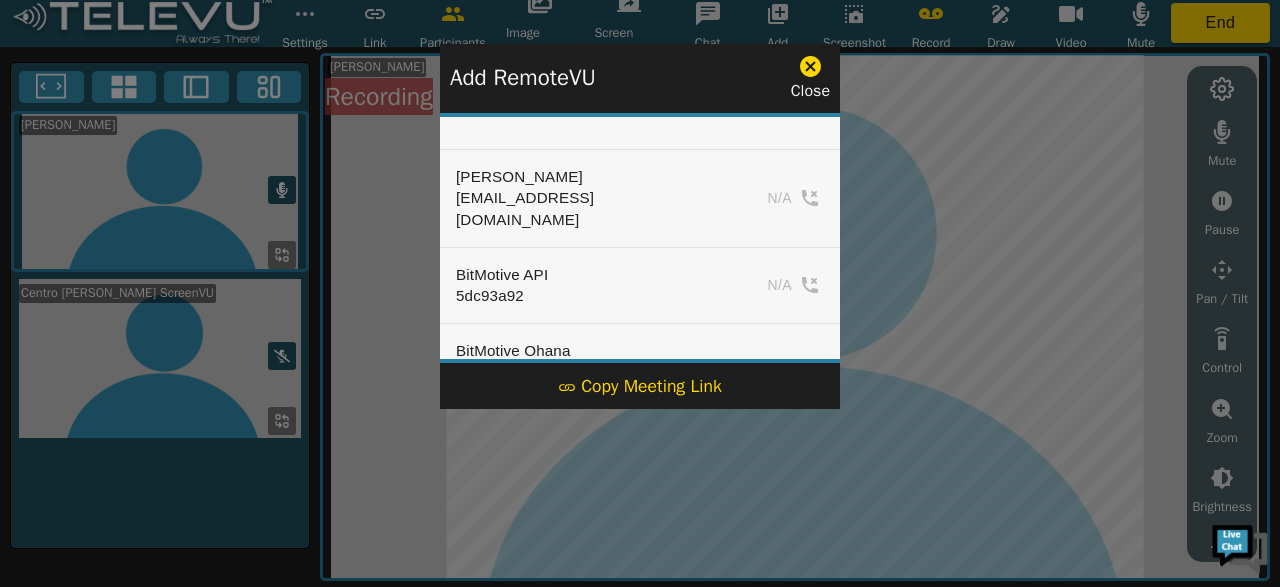 scroll, scrollTop: 218, scrollLeft: 0, axis: vertical 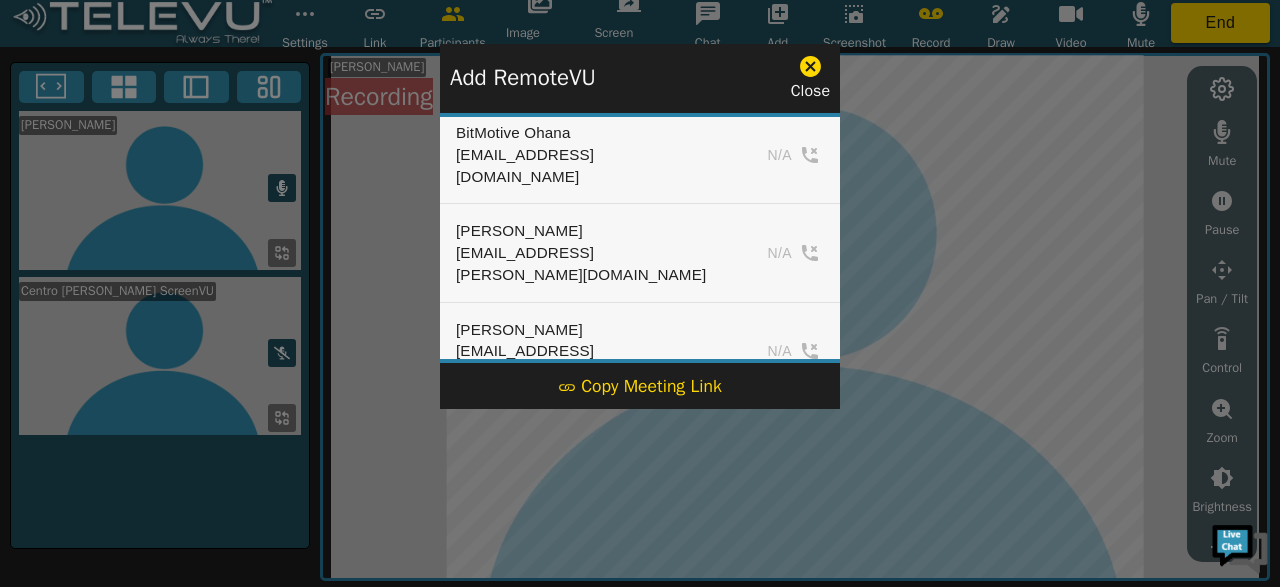click at bounding box center [640, 293] 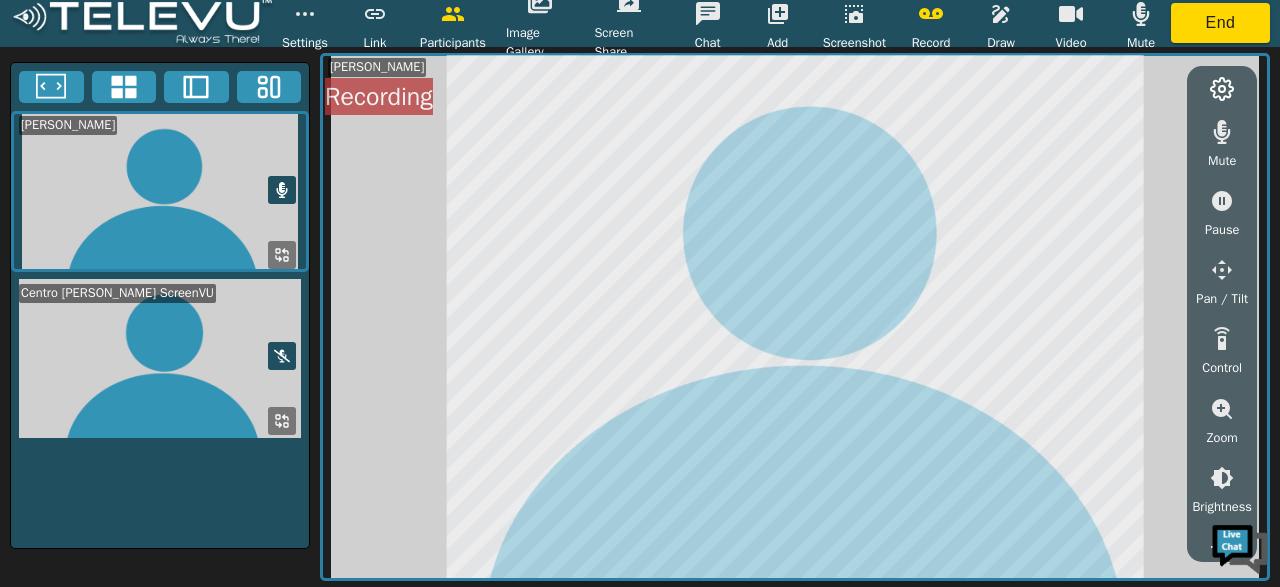 click 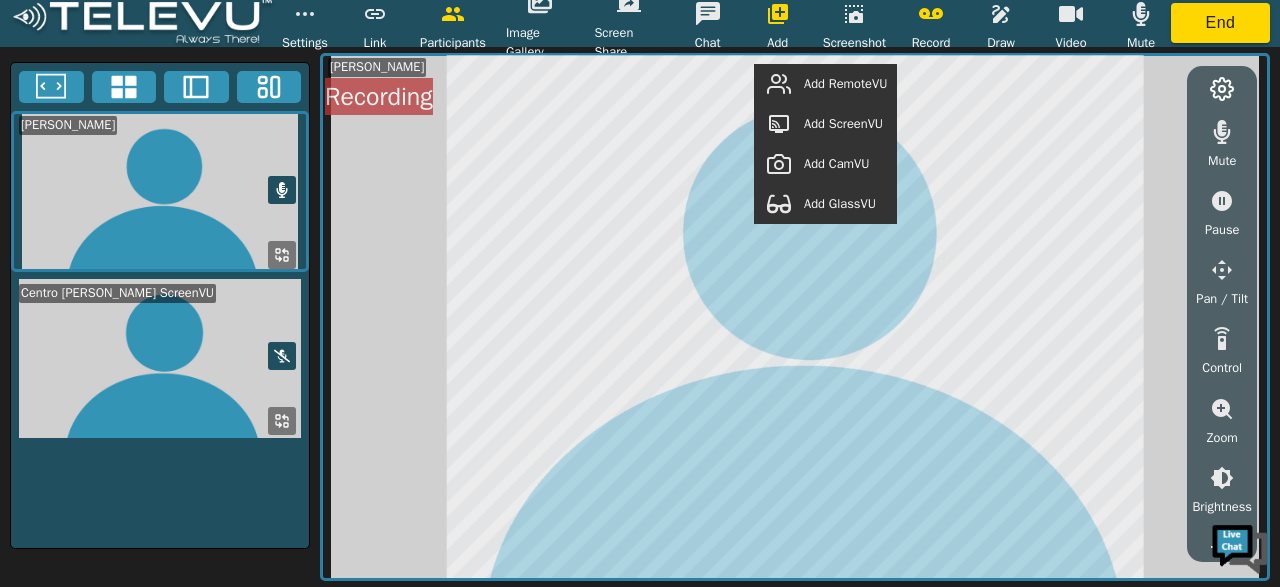 click on "Add RemoteVU" at bounding box center (845, 84) 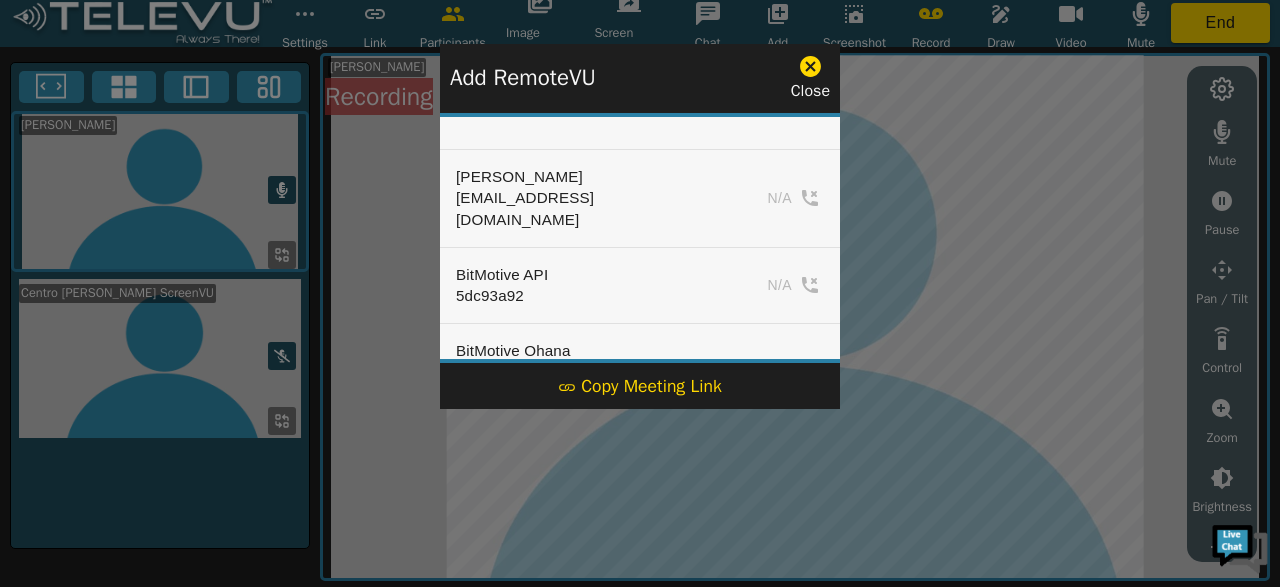 scroll, scrollTop: 218, scrollLeft: 0, axis: vertical 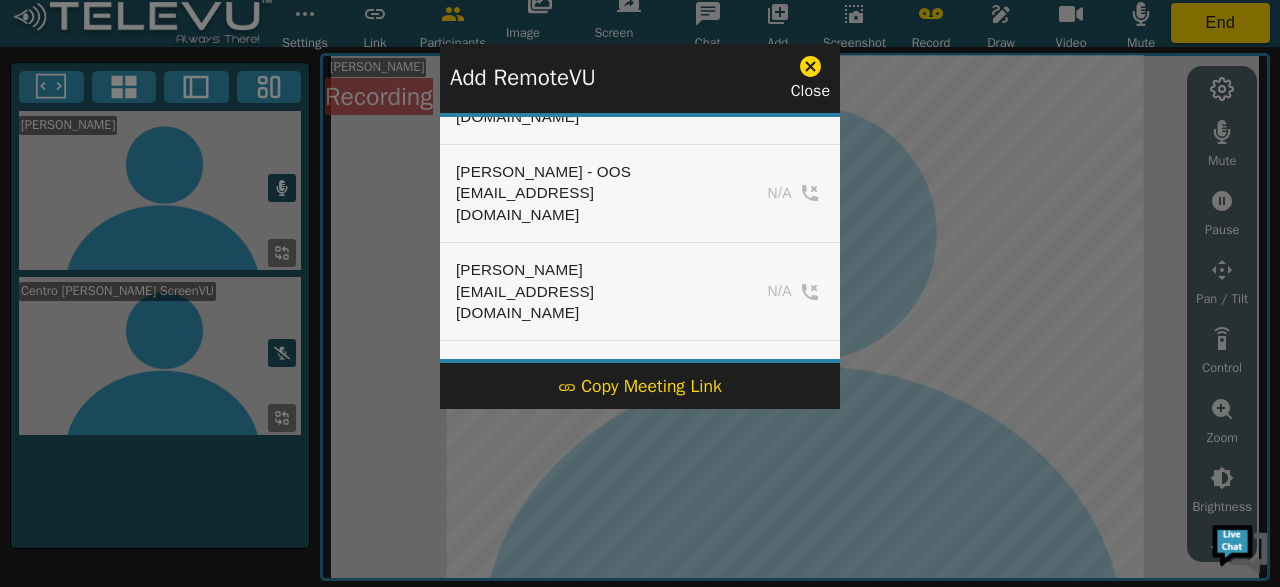 click on "Add" at bounding box center (783, 619) 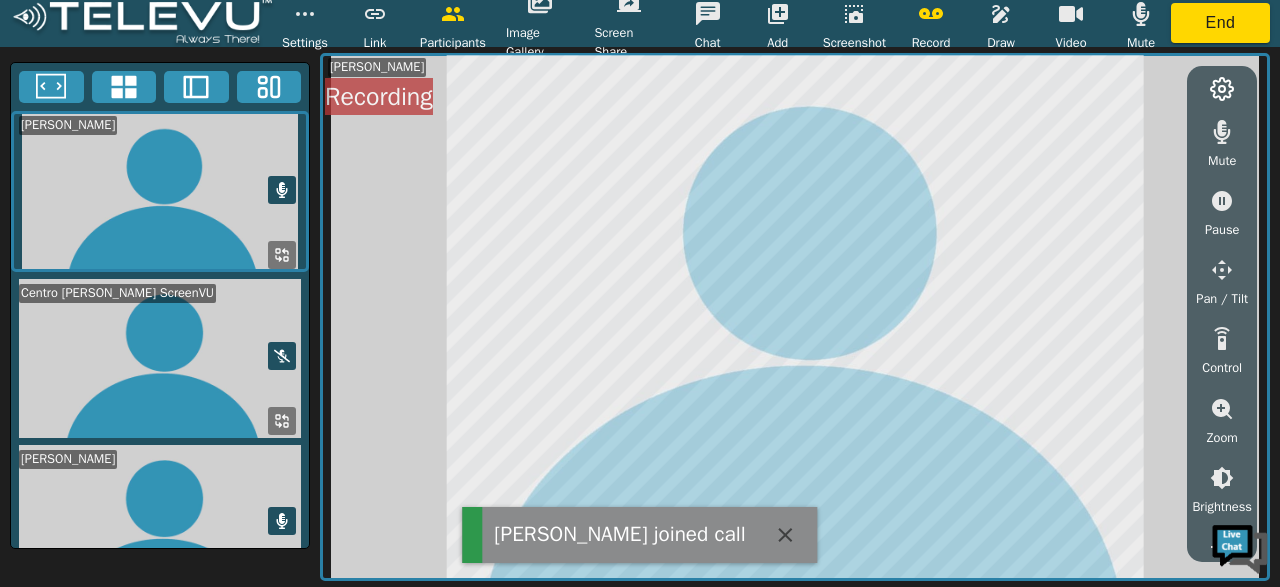 click 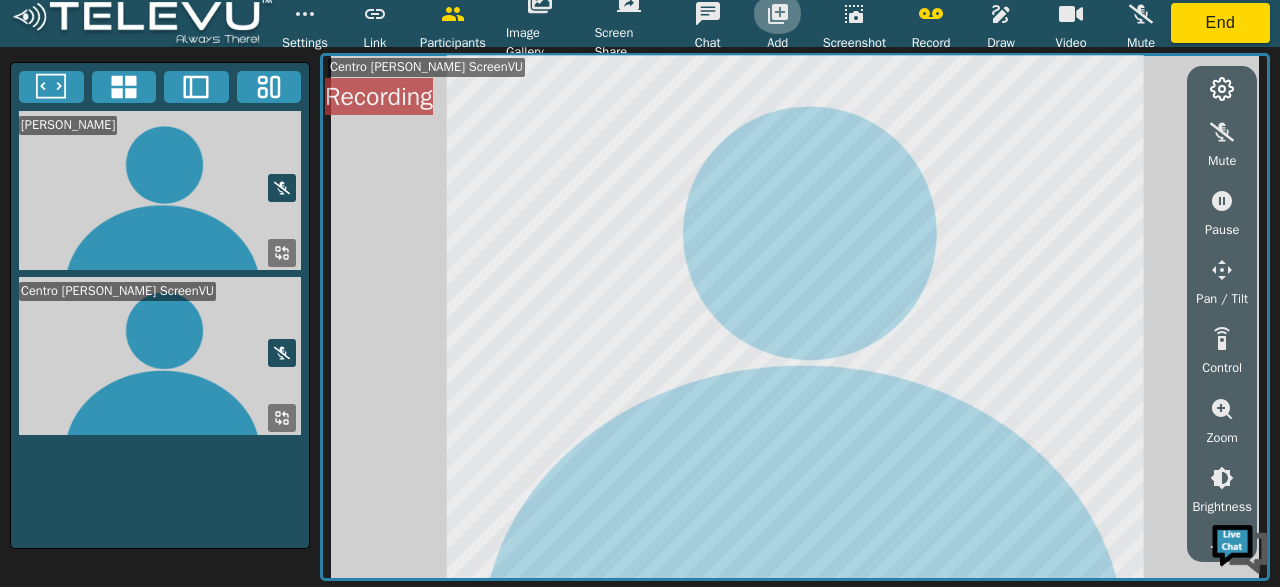 click 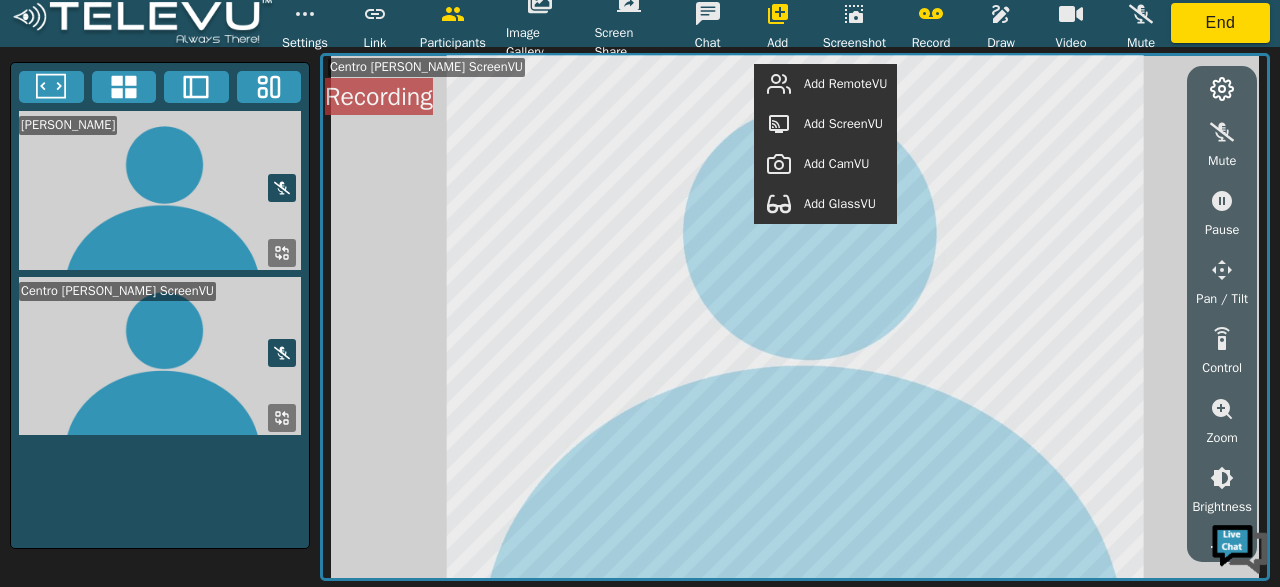 click on "Add RemoteVU" at bounding box center (845, 84) 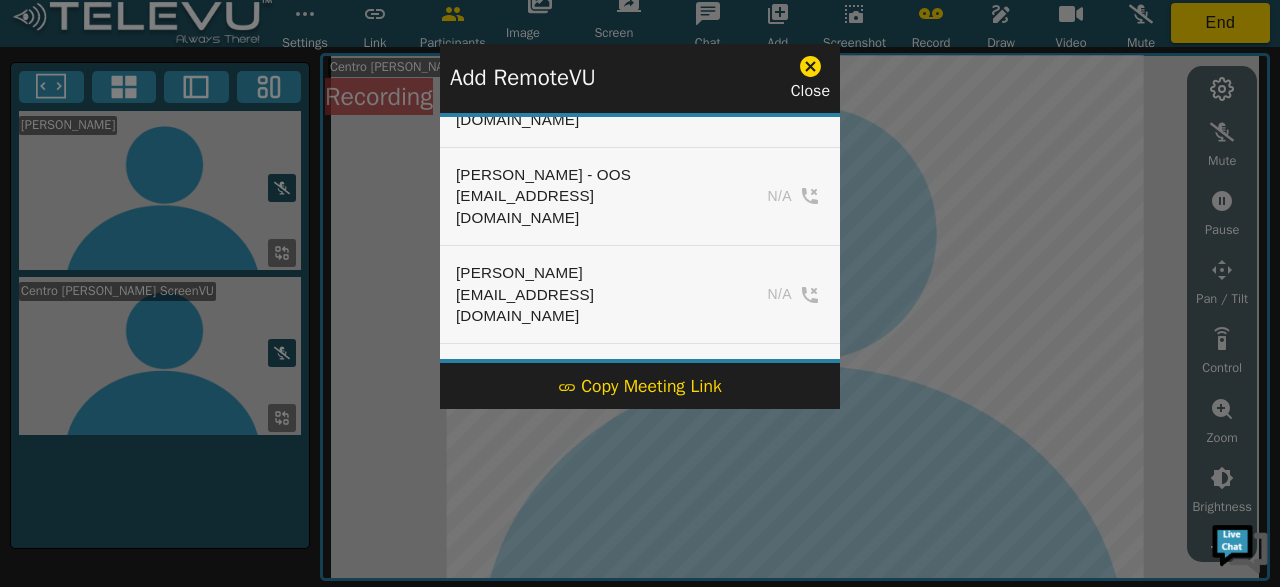 scroll, scrollTop: 1085, scrollLeft: 0, axis: vertical 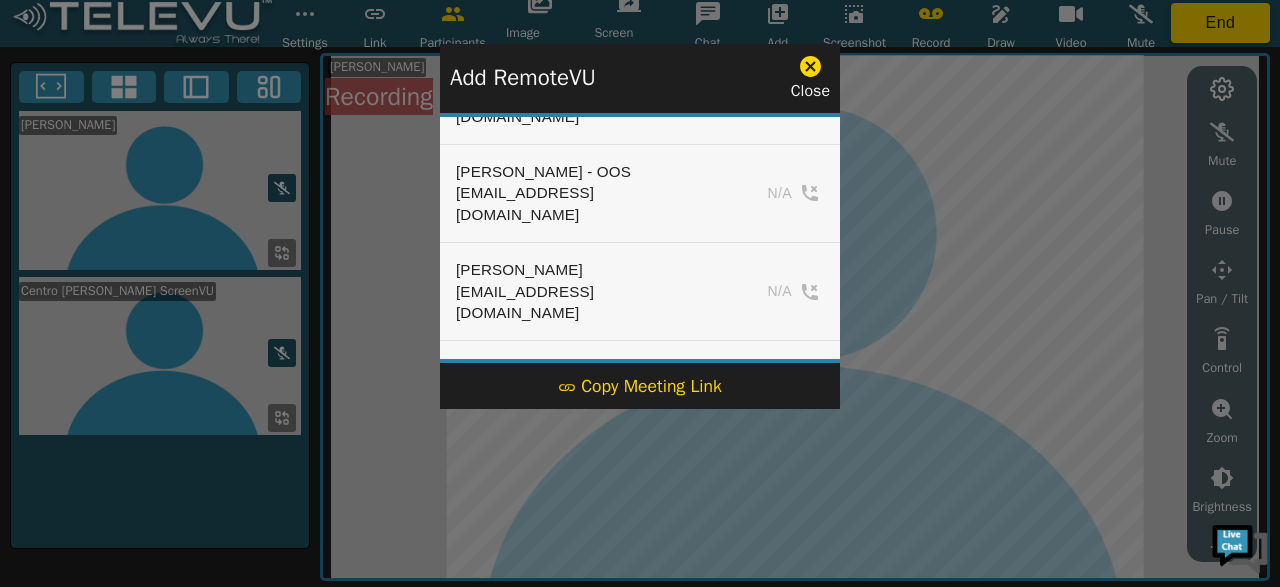 click on "Add" at bounding box center (783, 619) 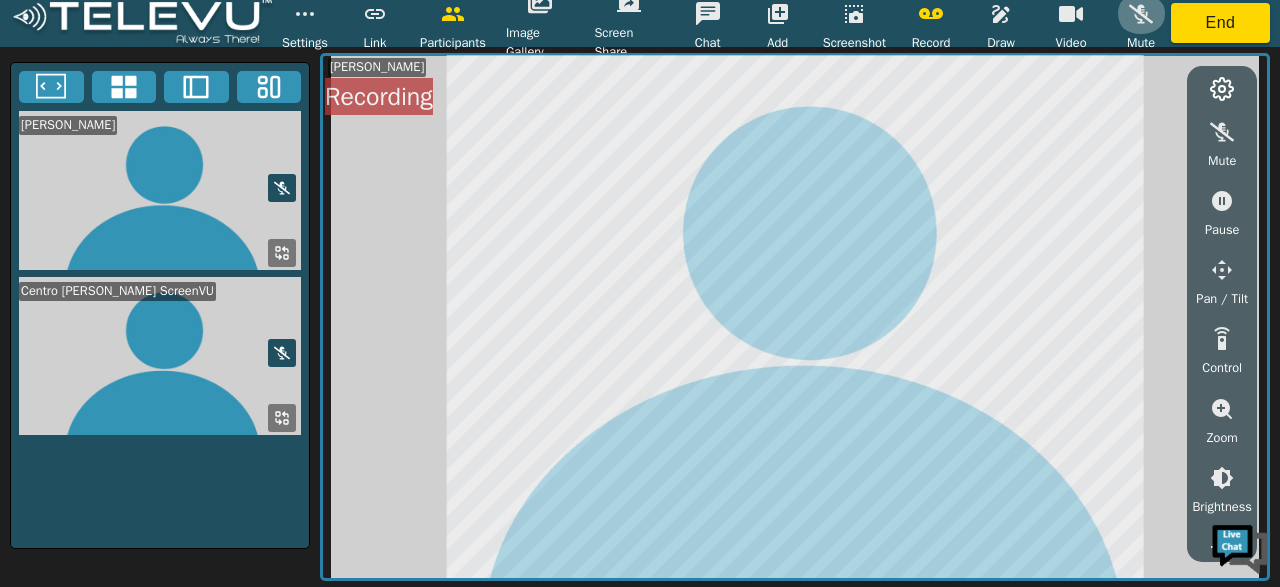 click 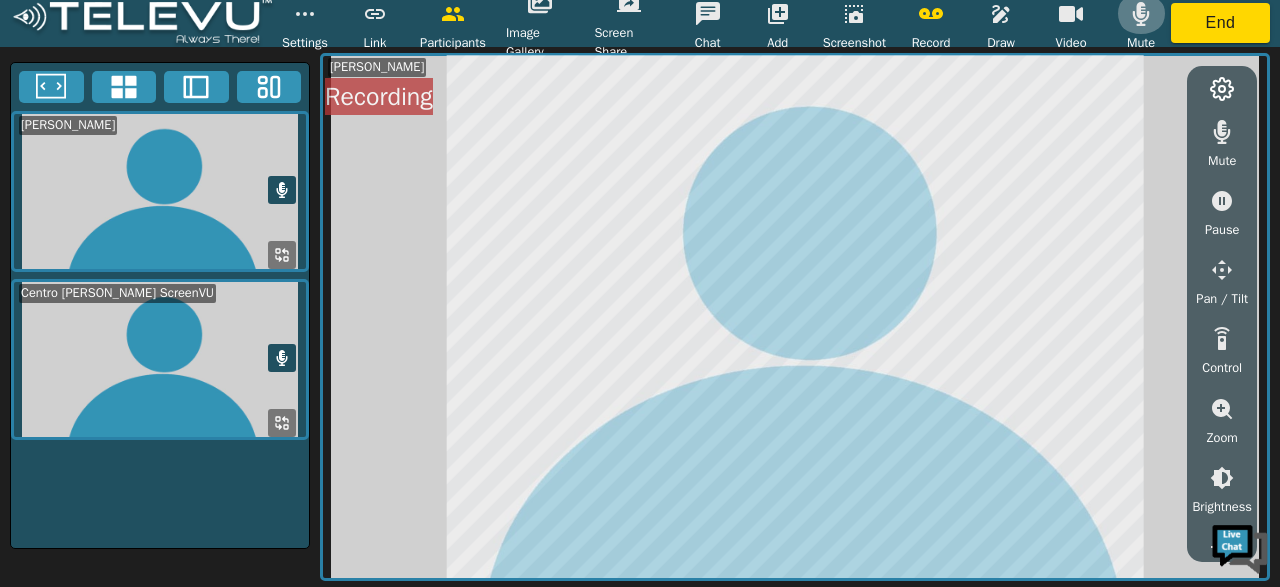 click 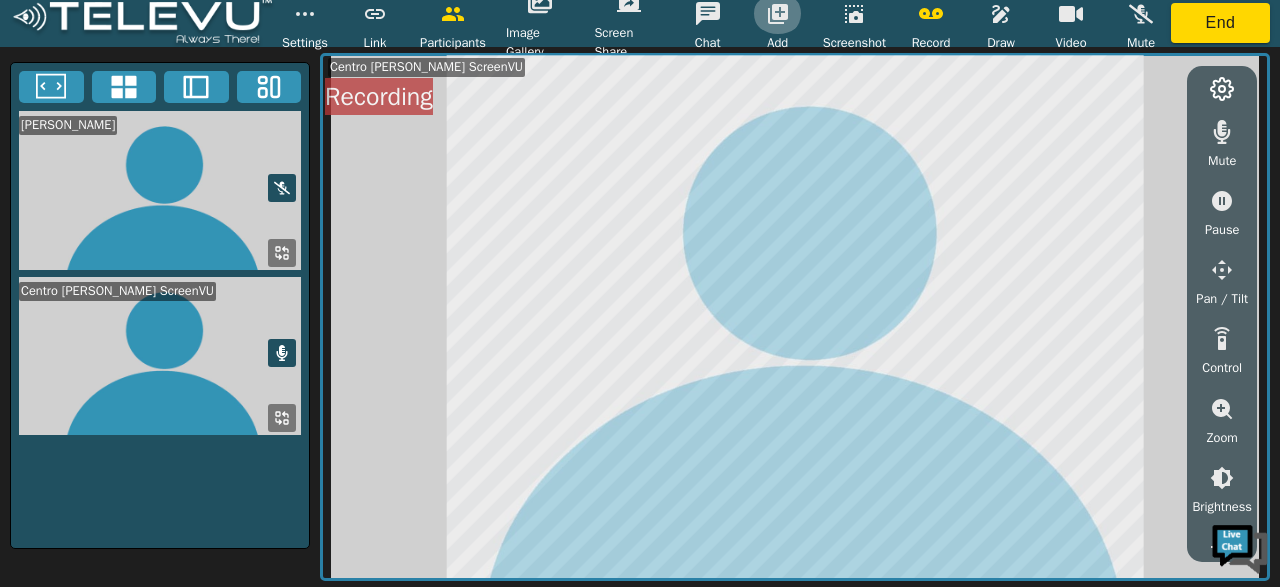 click 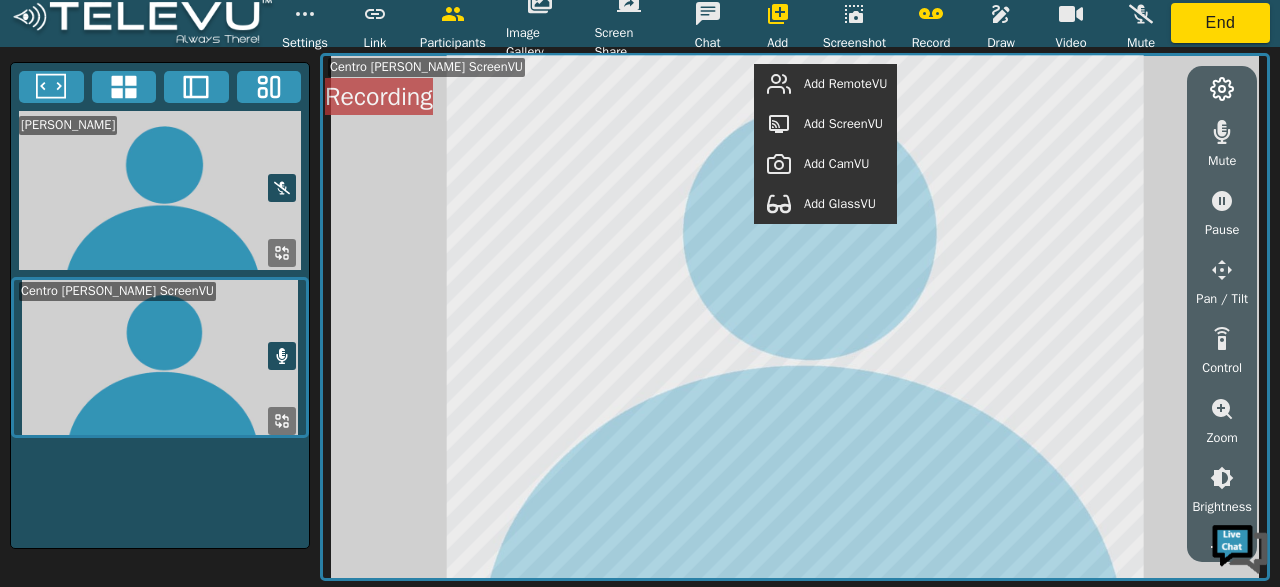 click on "Add RemoteVU" at bounding box center (845, 84) 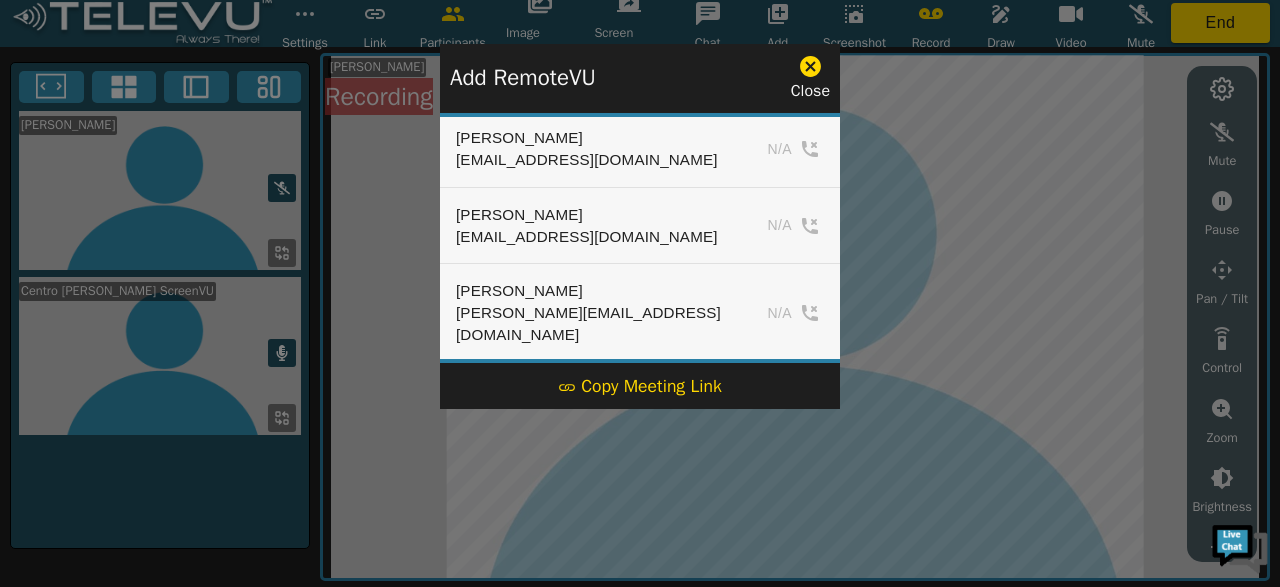 scroll, scrollTop: 1085, scrollLeft: 0, axis: vertical 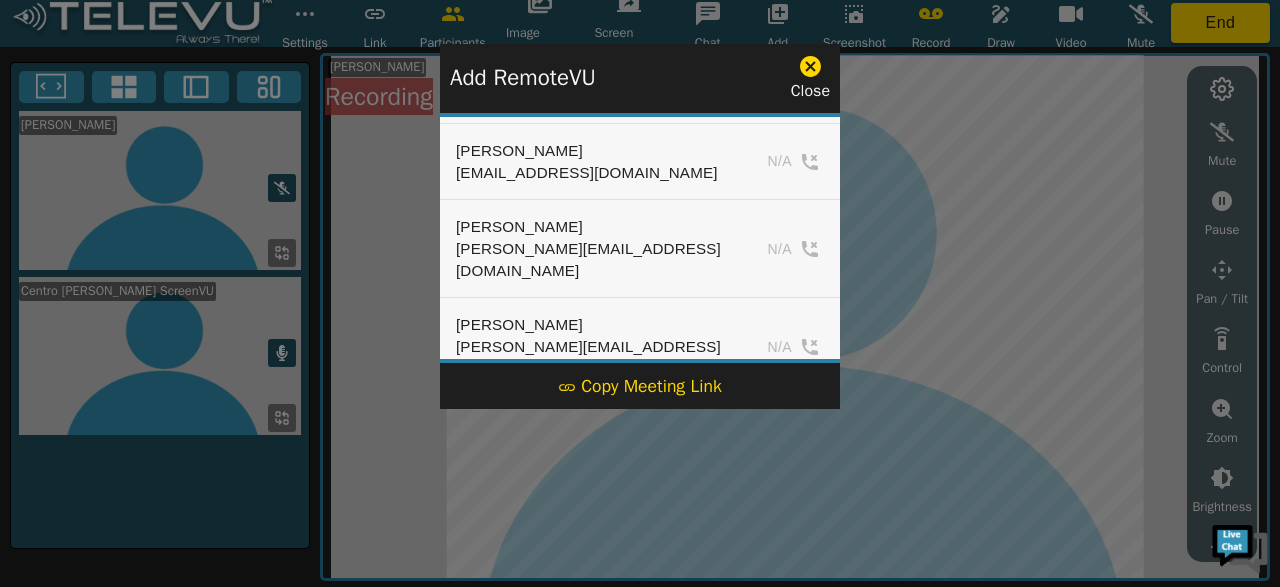click 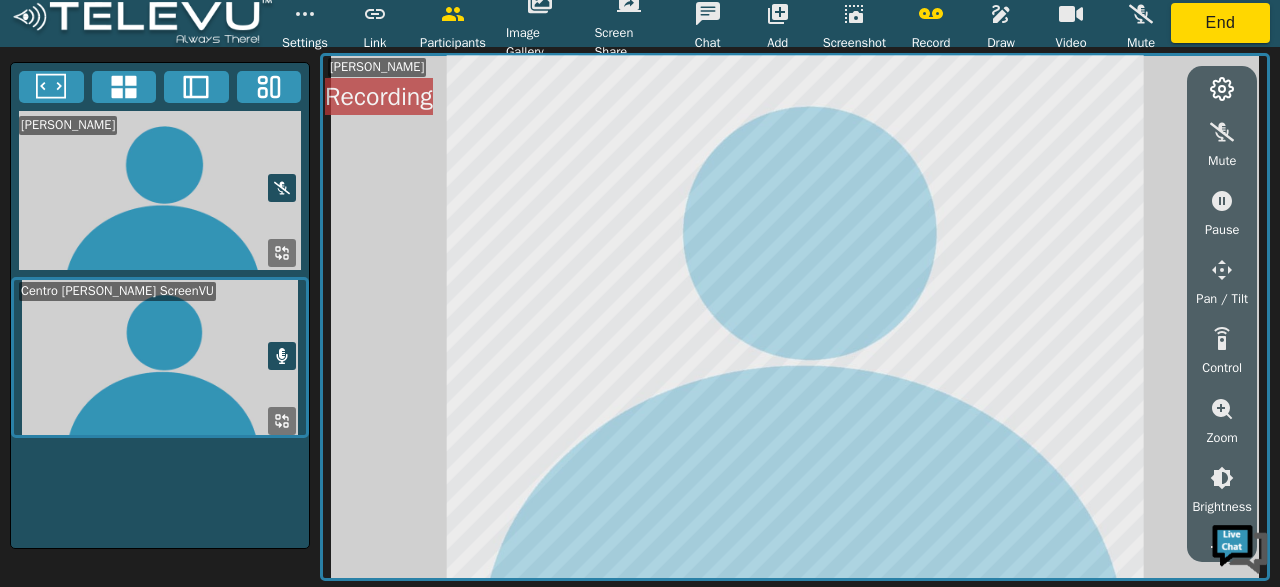 click 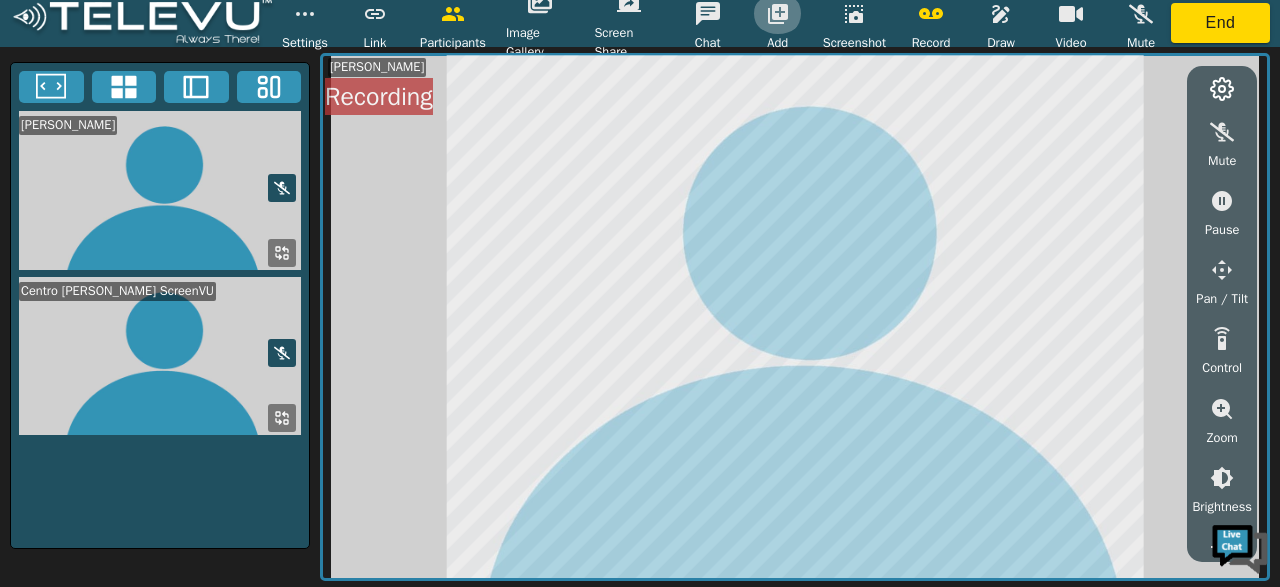 click 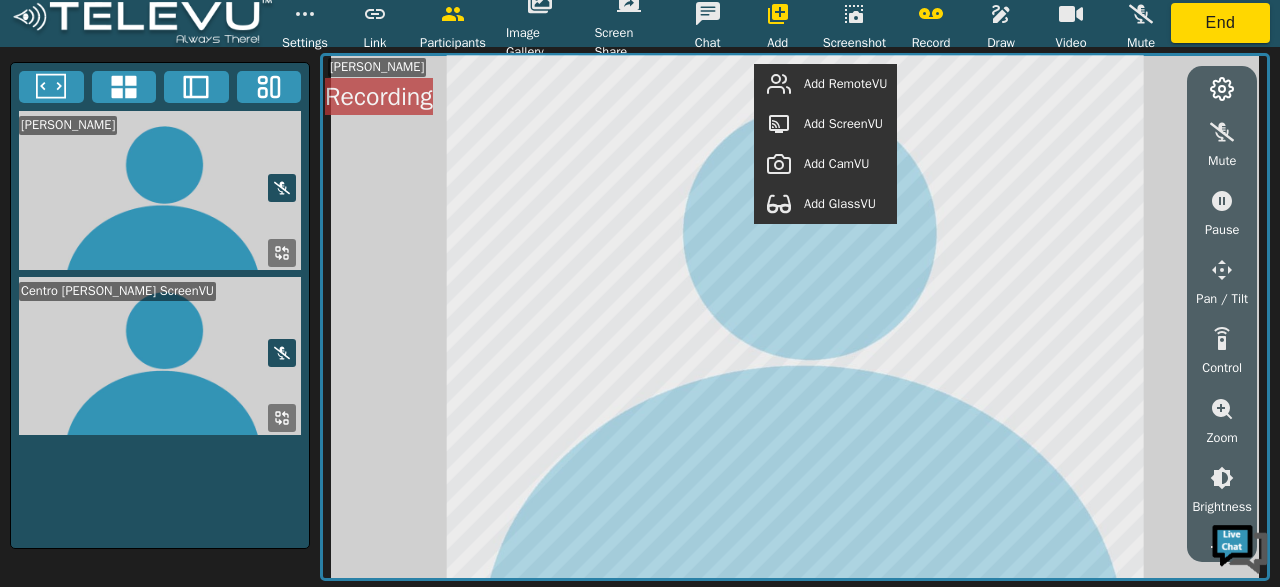 click on "Add RemoteVU" at bounding box center (845, 84) 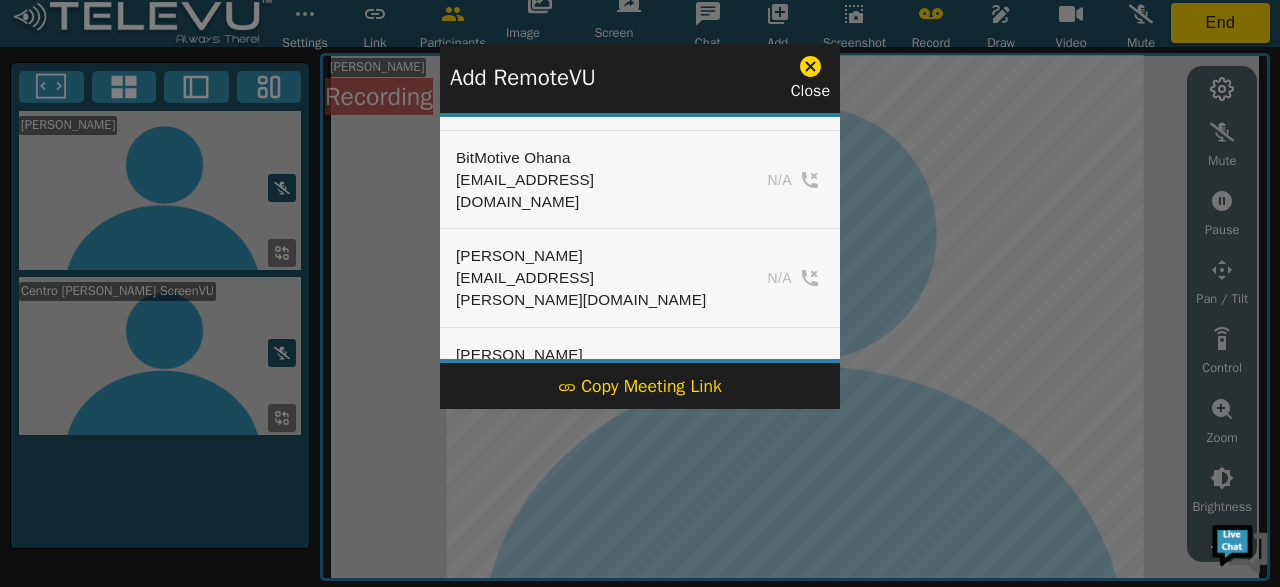 scroll, scrollTop: 218, scrollLeft: 0, axis: vertical 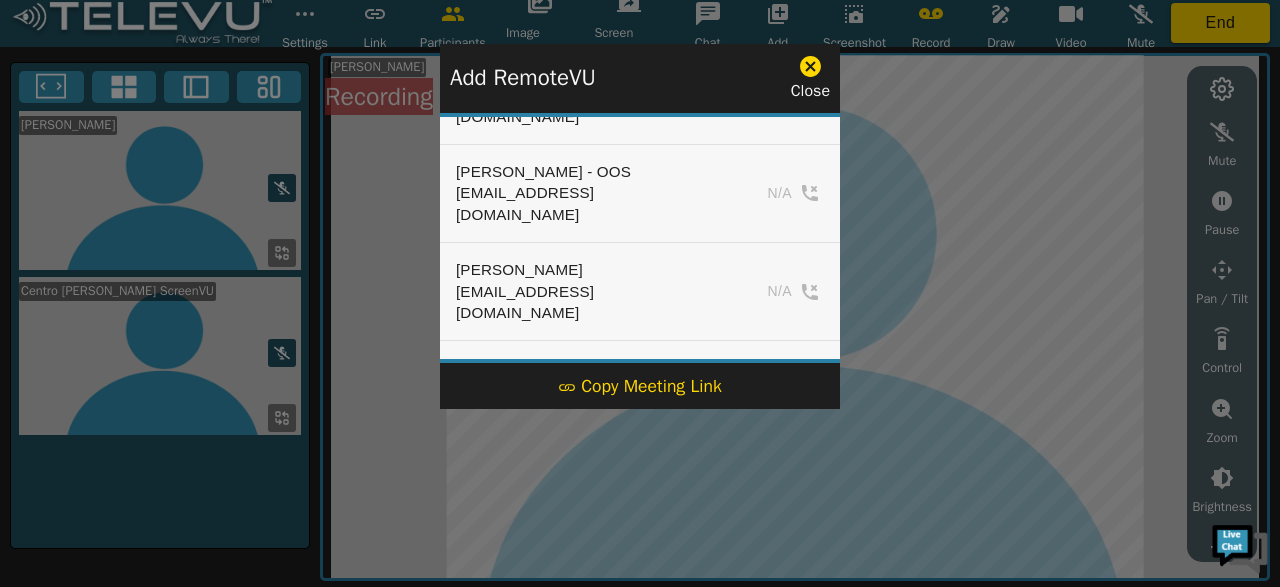 click on "Add" at bounding box center (783, 619) 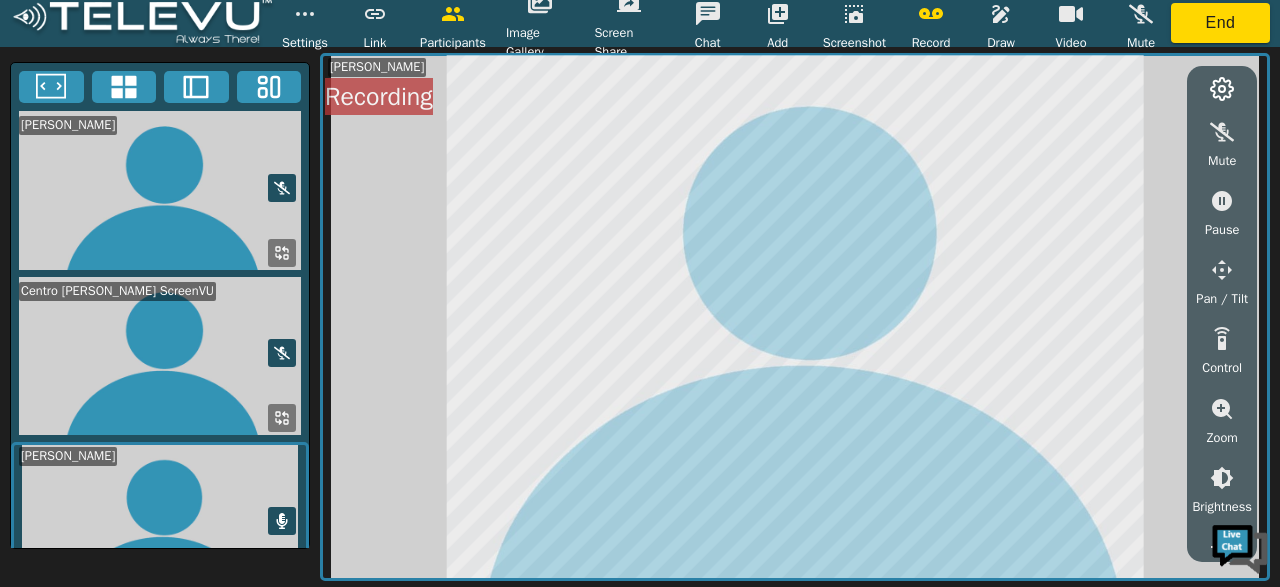 click 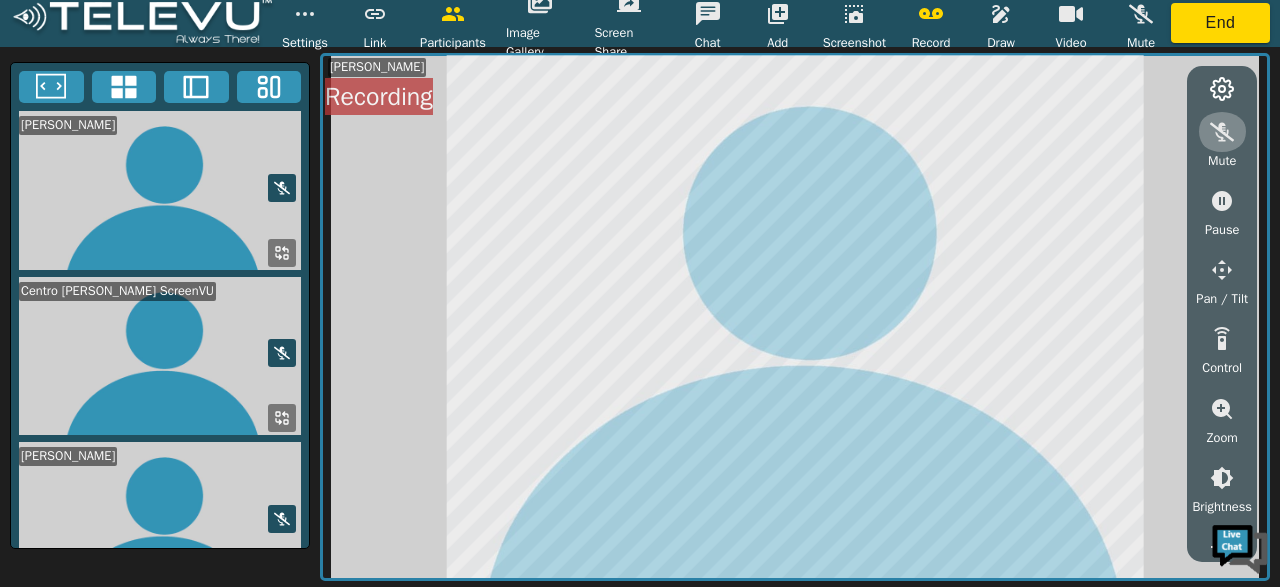 click 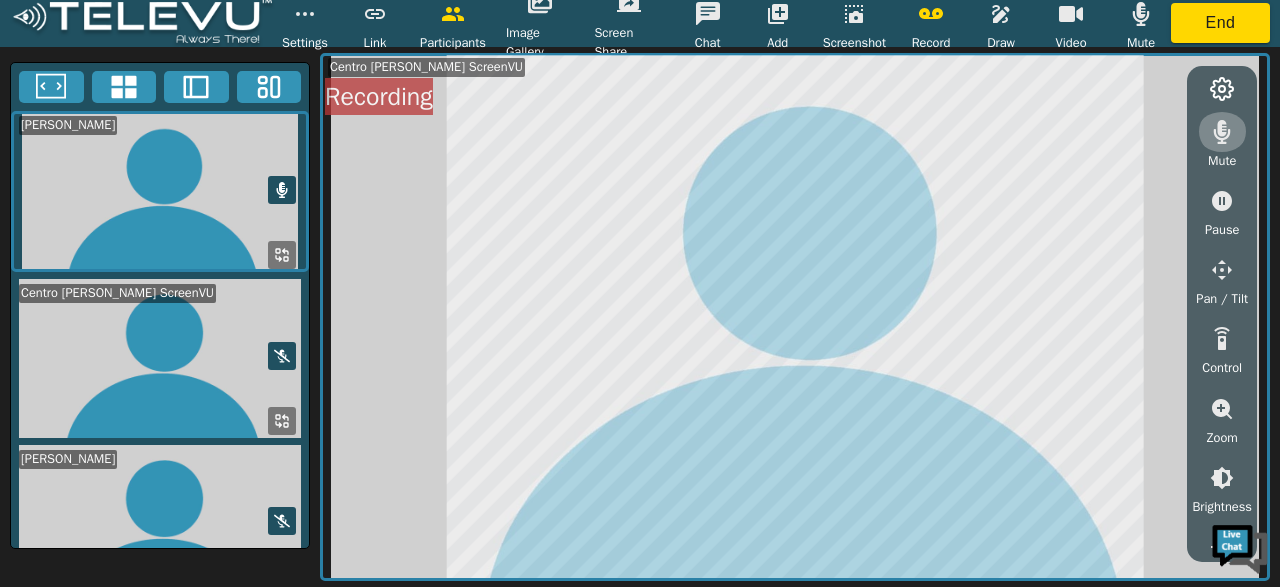 click 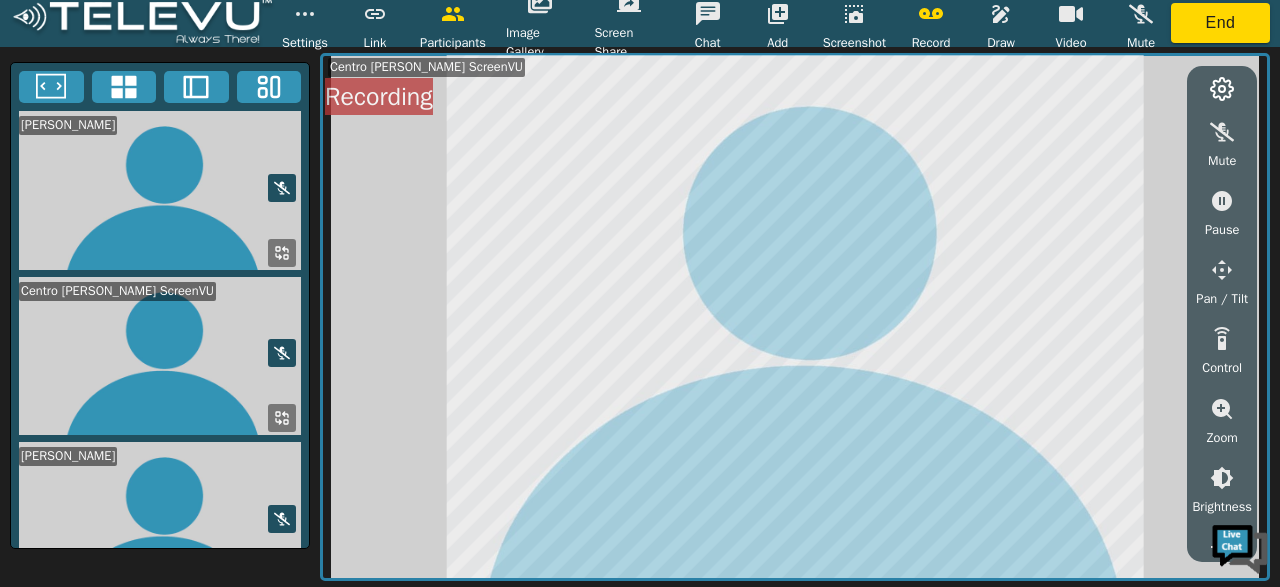 click on "[PERSON_NAME] Centro [PERSON_NAME] ScreenVU [PERSON_NAME] Centro [PERSON_NAME] ScreenVU Mute Pause Pan / Tilt Control Zoom Brightness Focus Volume Resolution Flashlight Scan Reconnect Recording" at bounding box center (640, 317) 